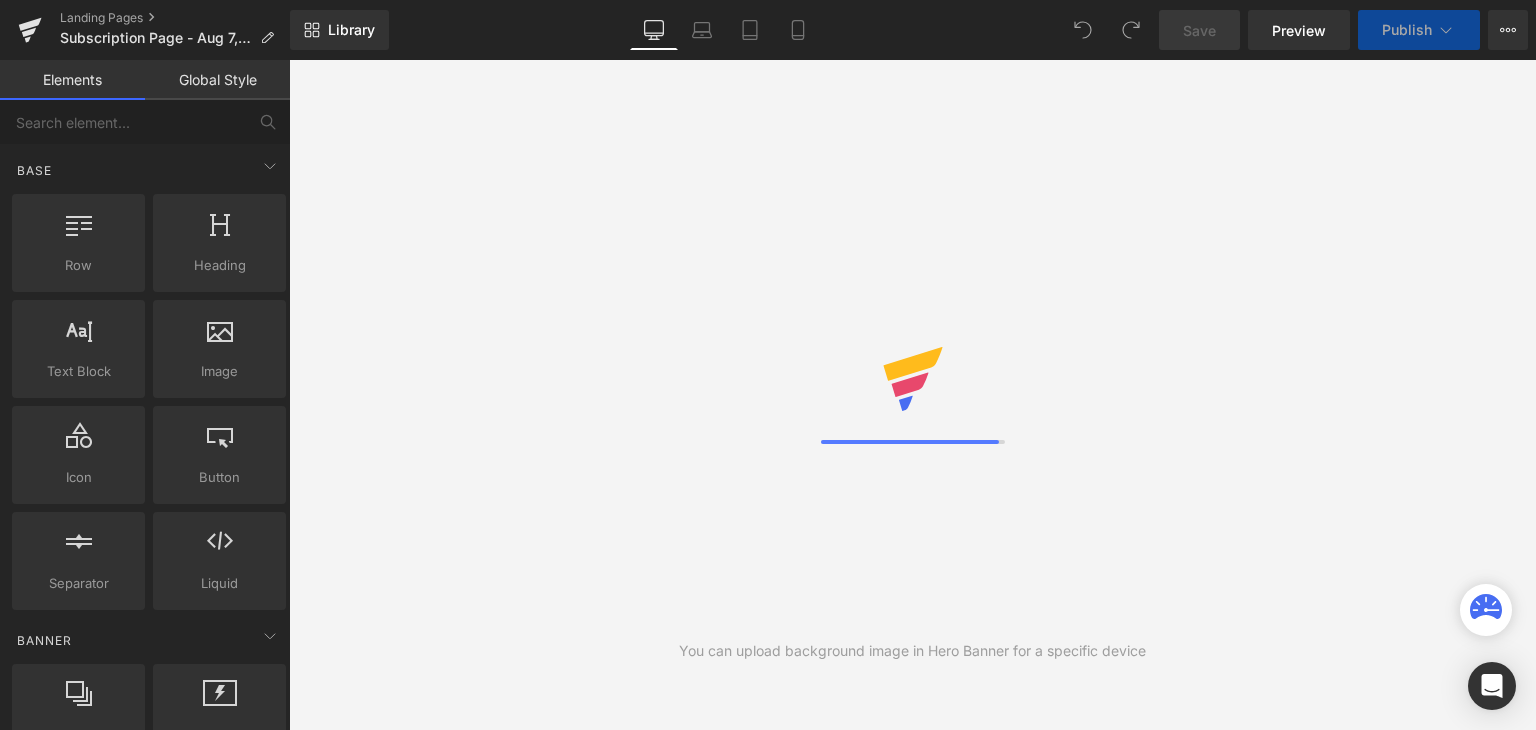 scroll, scrollTop: 0, scrollLeft: 0, axis: both 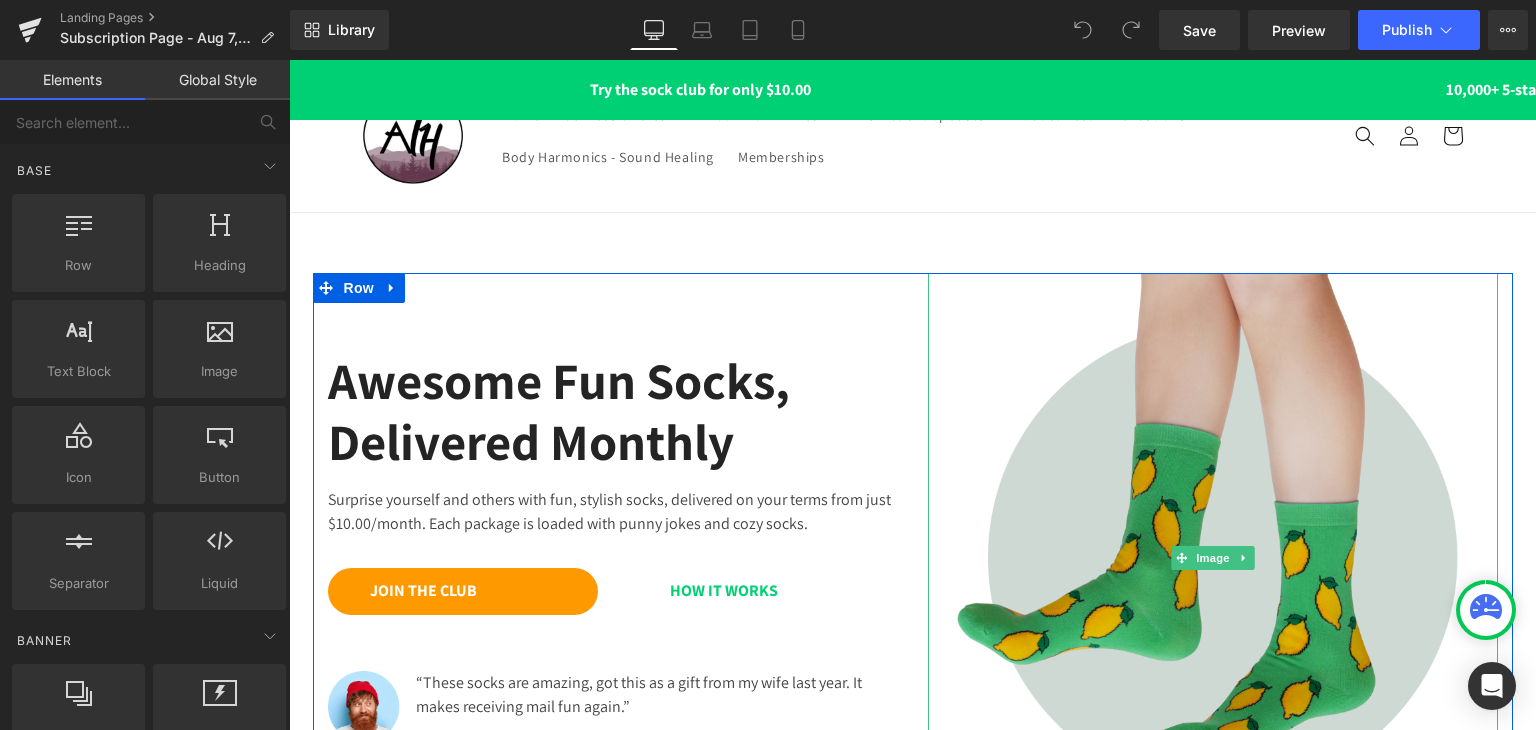 click at bounding box center (1213, 558) 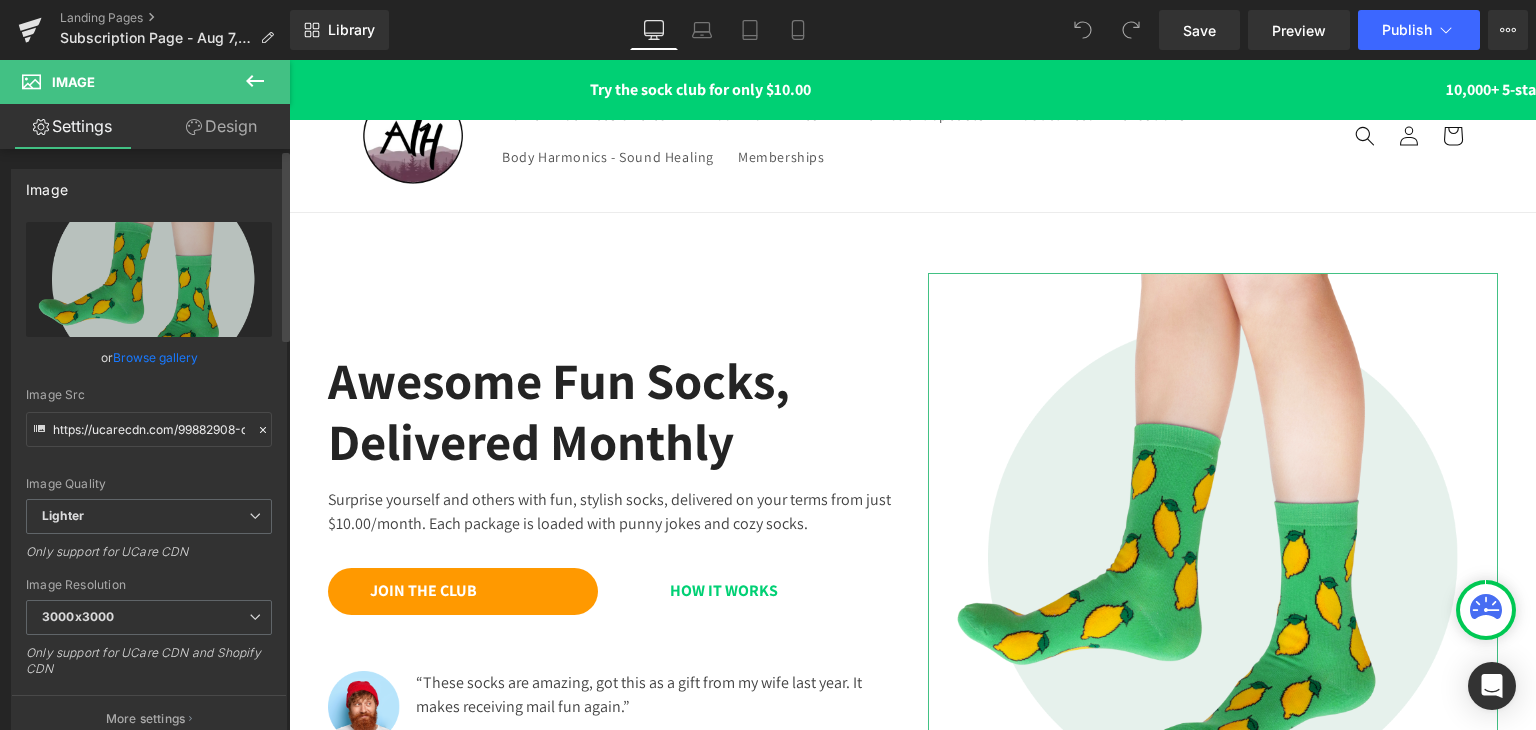 click on "Browse gallery" at bounding box center [155, 357] 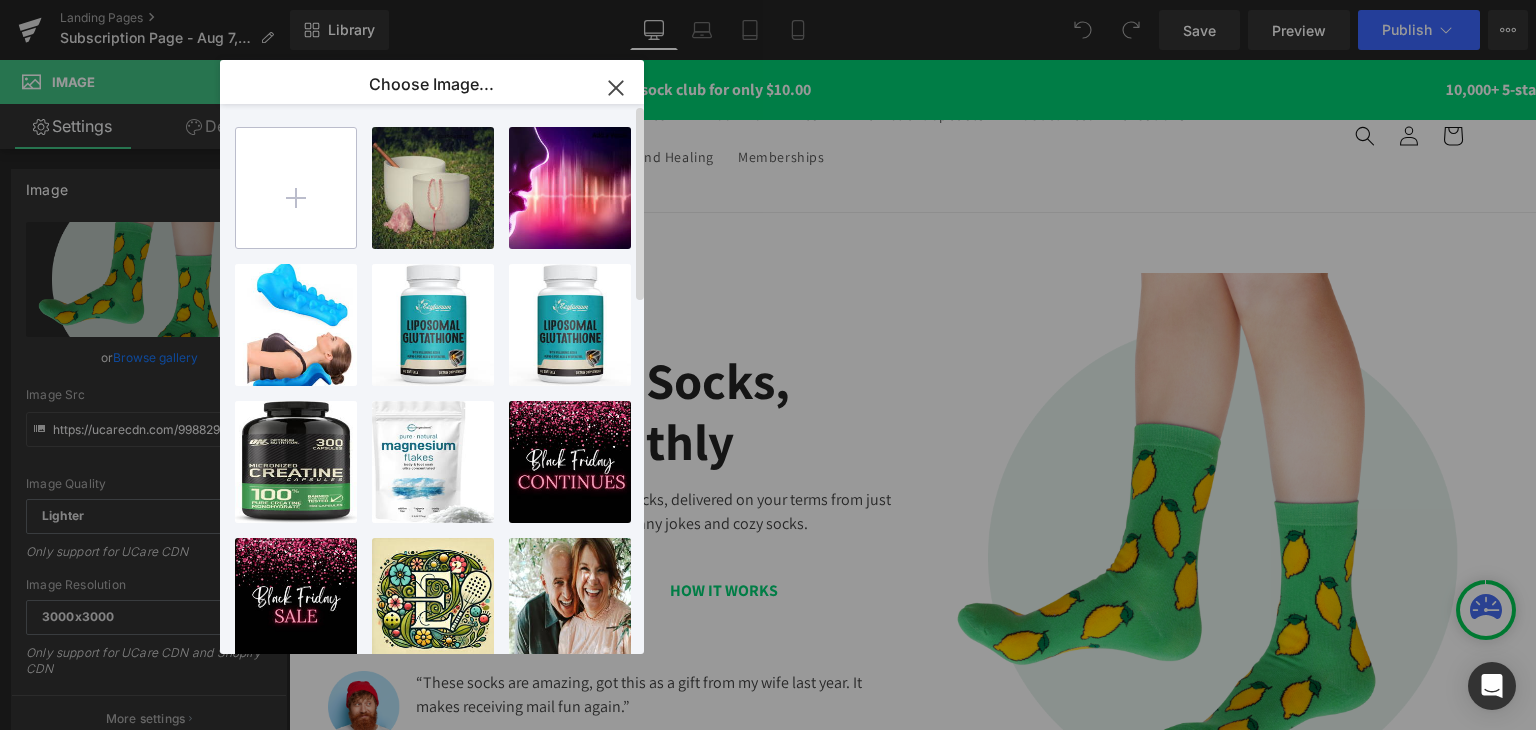 click at bounding box center [296, 188] 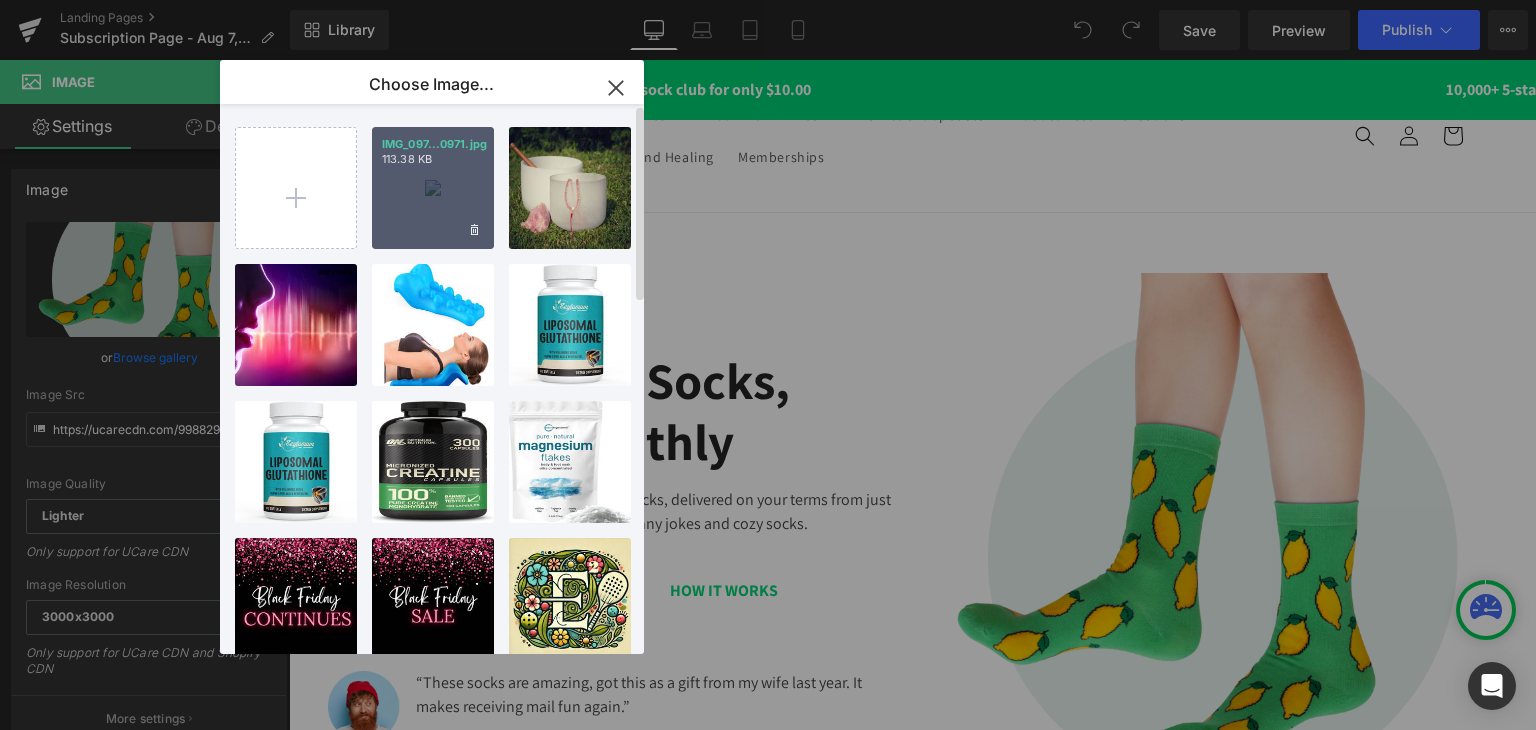 click on "IMG_097...0971.jpg 113.38 KB" at bounding box center (433, 188) 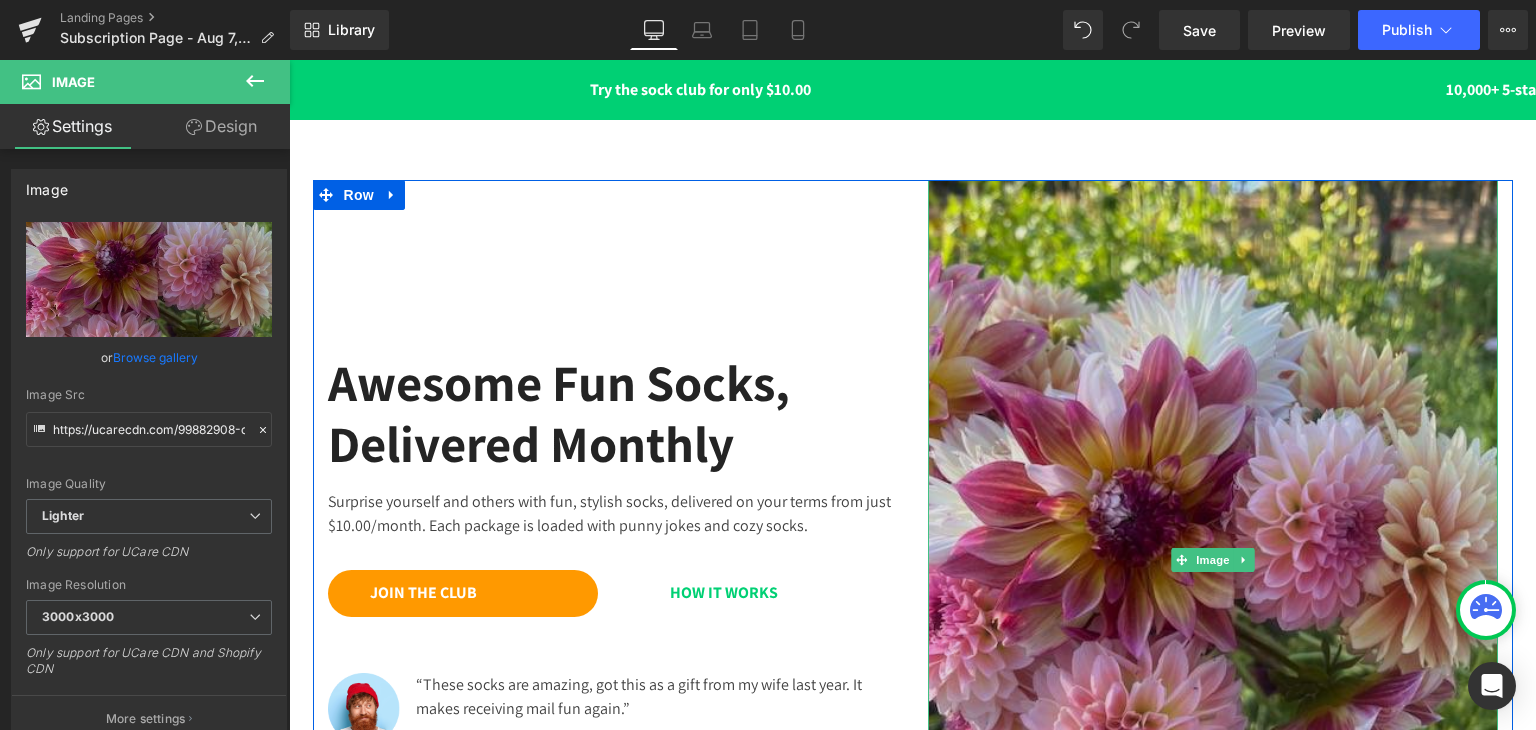 scroll, scrollTop: 0, scrollLeft: 0, axis: both 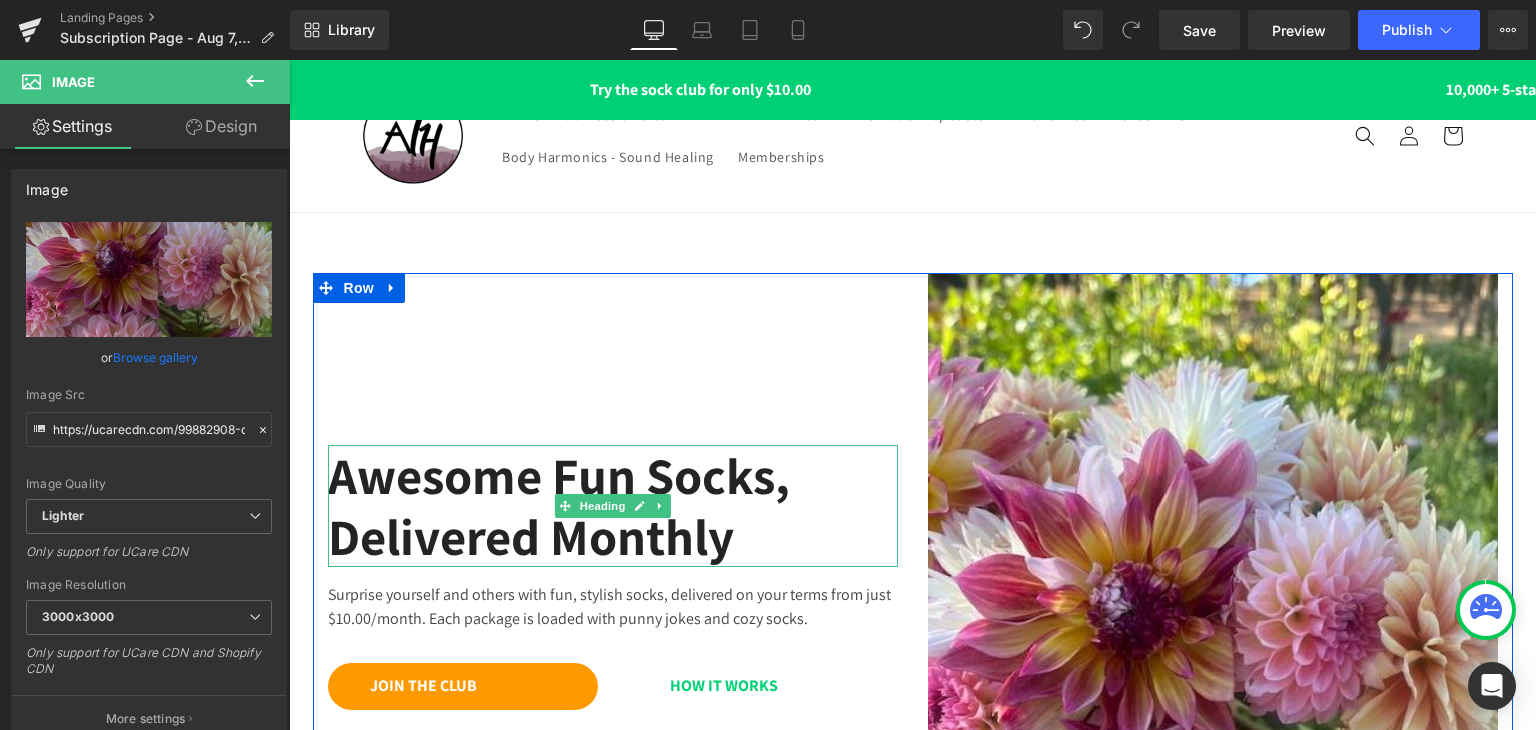 click on "Awesome Fun Socks, Delivered Monthly" at bounding box center (613, 506) 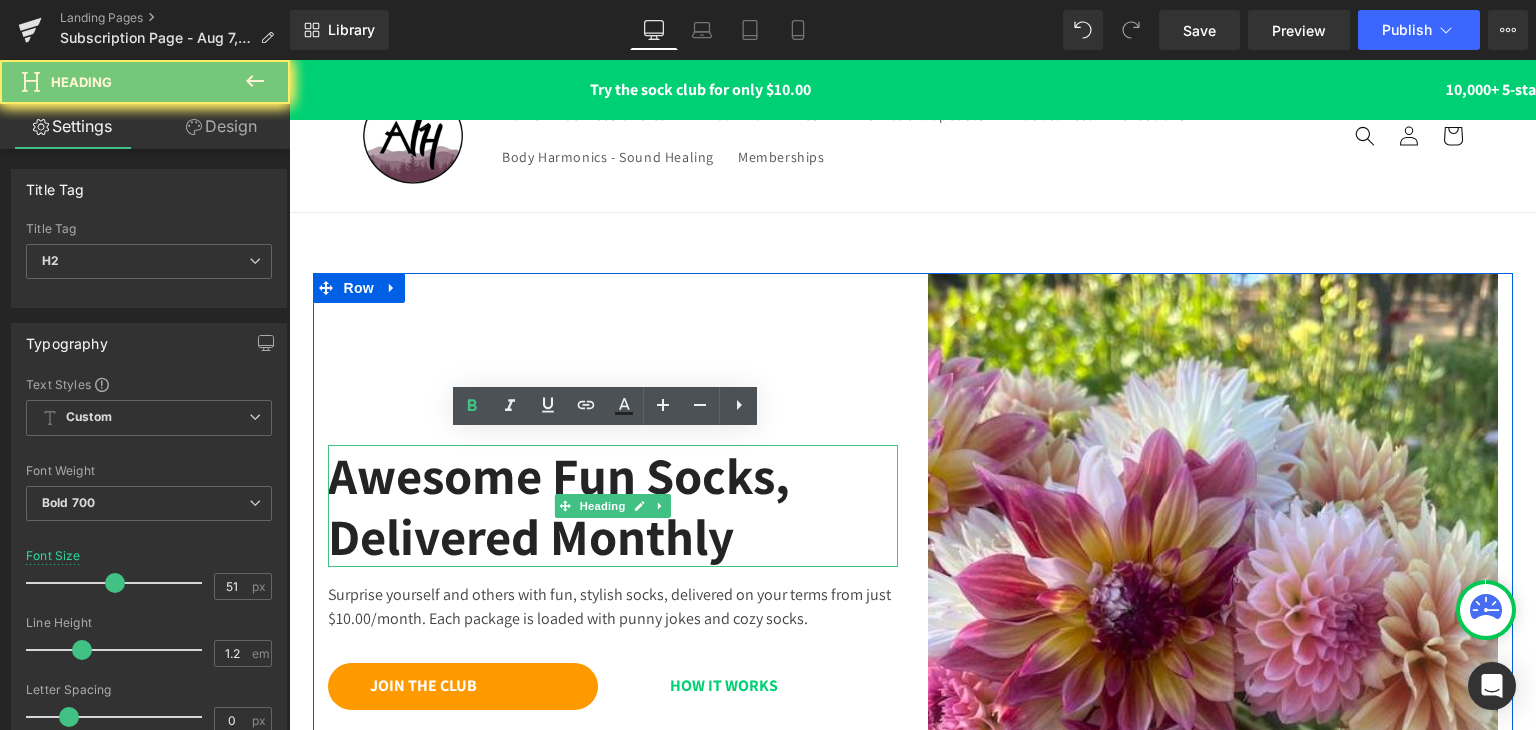 click on "Awesome Fun Socks, Delivered Monthly" at bounding box center (613, 506) 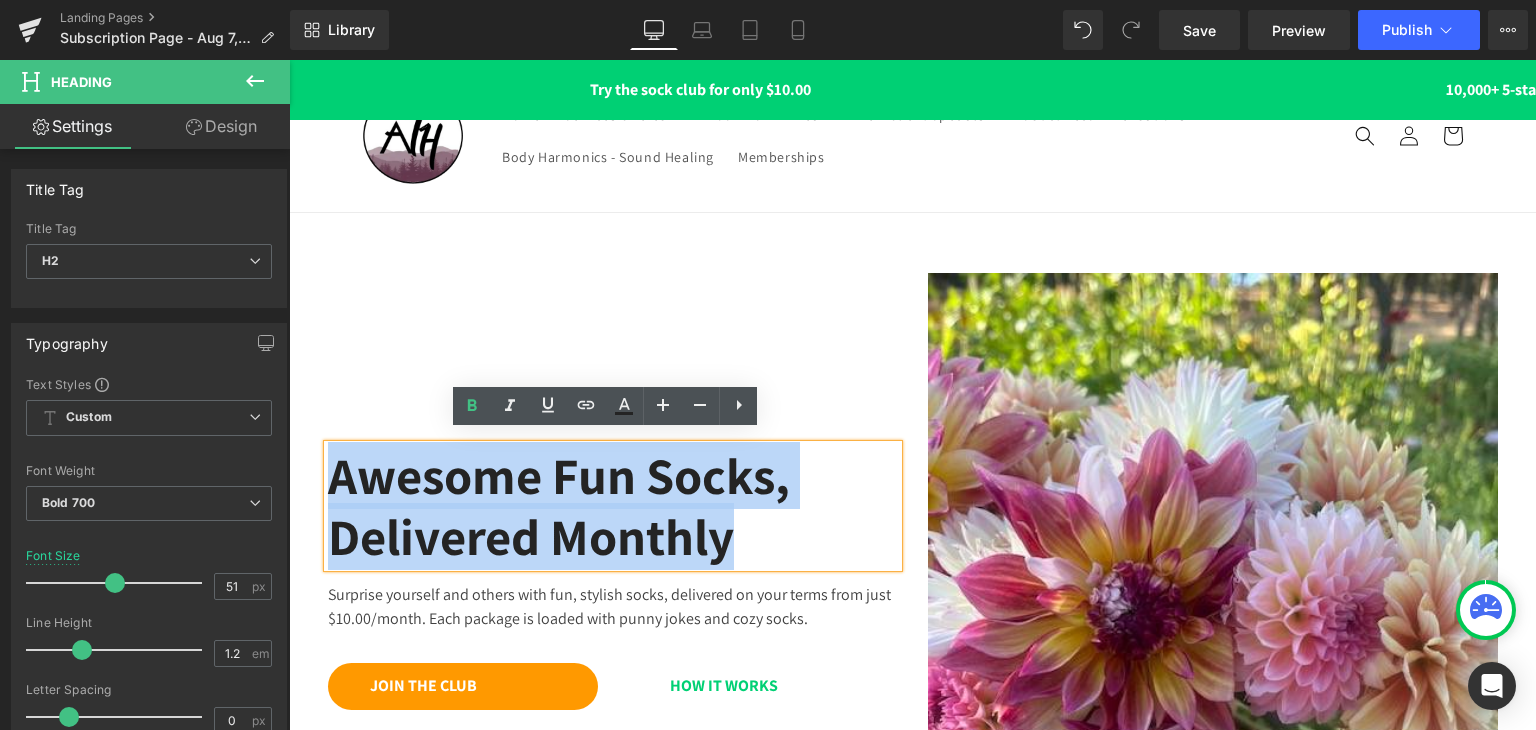 type 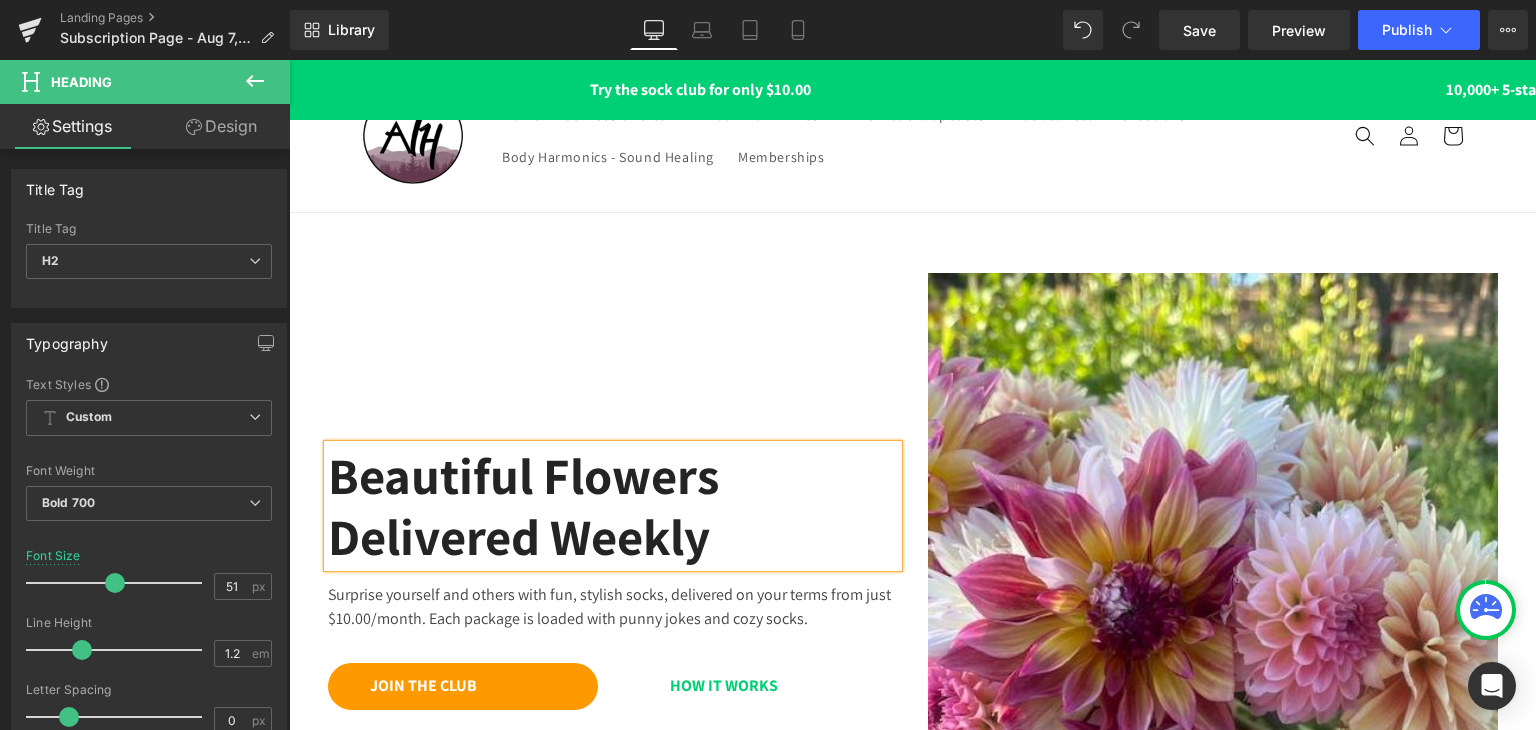 click on "Beautiful Flowers Delivered Weekly" at bounding box center [613, 506] 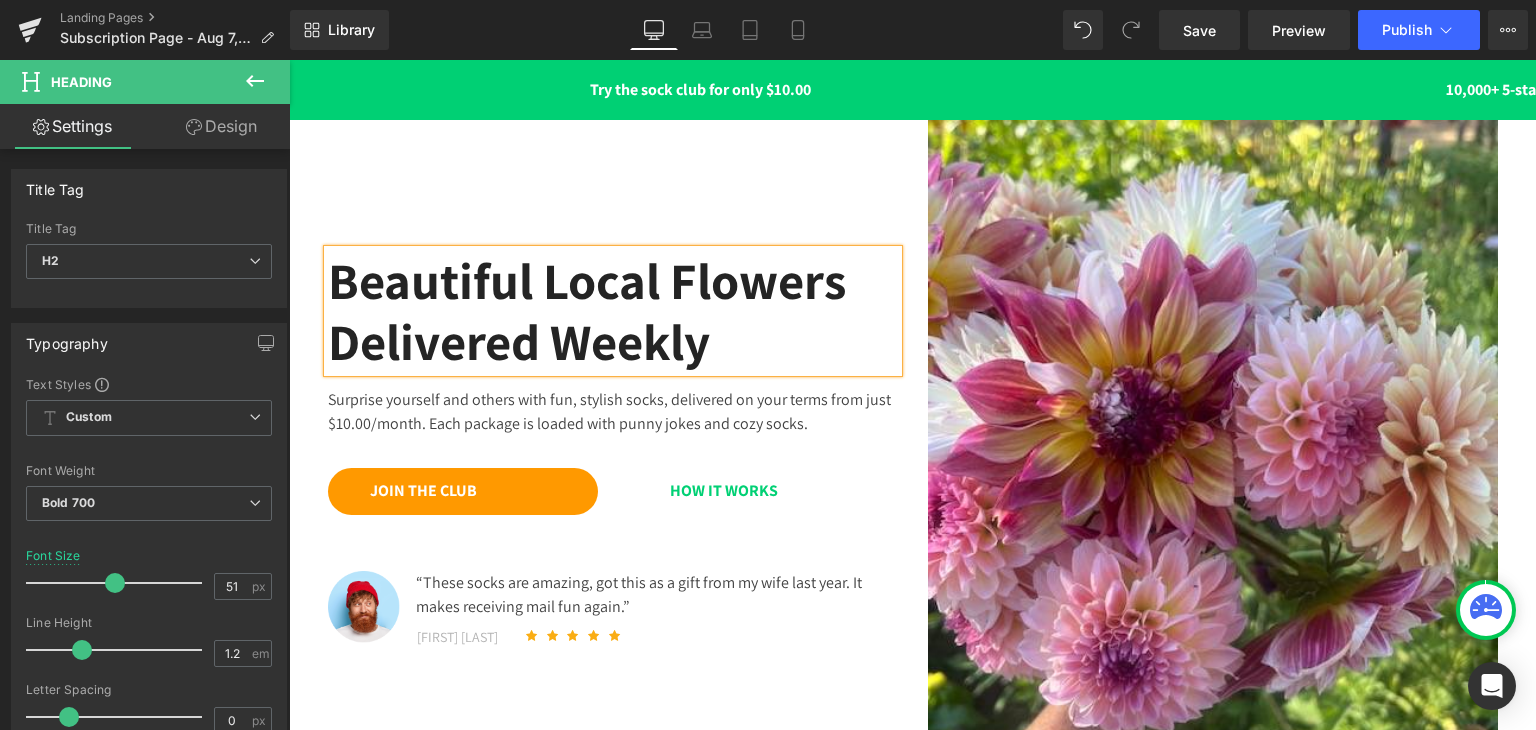 scroll, scrollTop: 200, scrollLeft: 0, axis: vertical 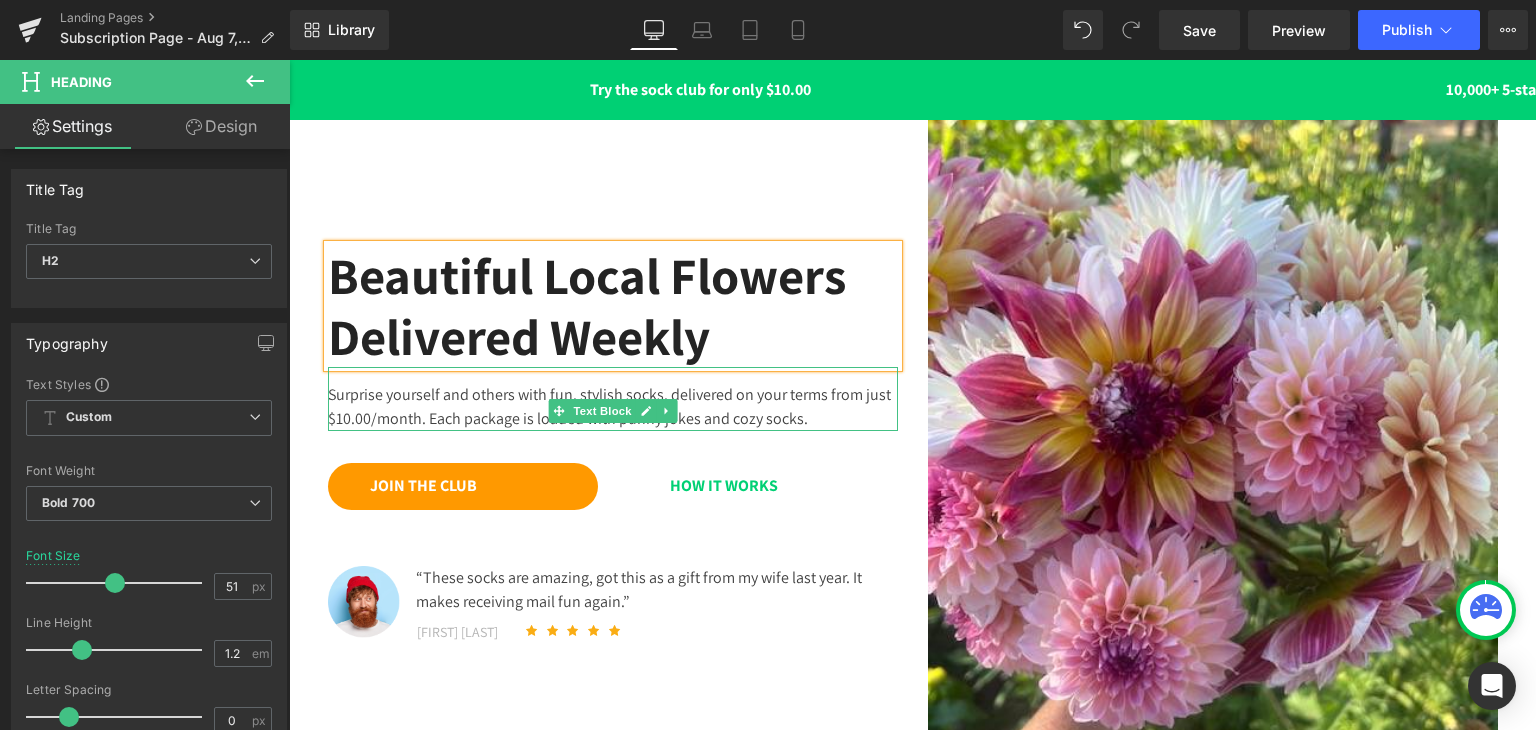 click on "Surprise yourself and others with fun, stylish socks, delivered on your terms from just $10.00/month. Each package is loaded with punny jokes and cozy socks." at bounding box center (613, 399) 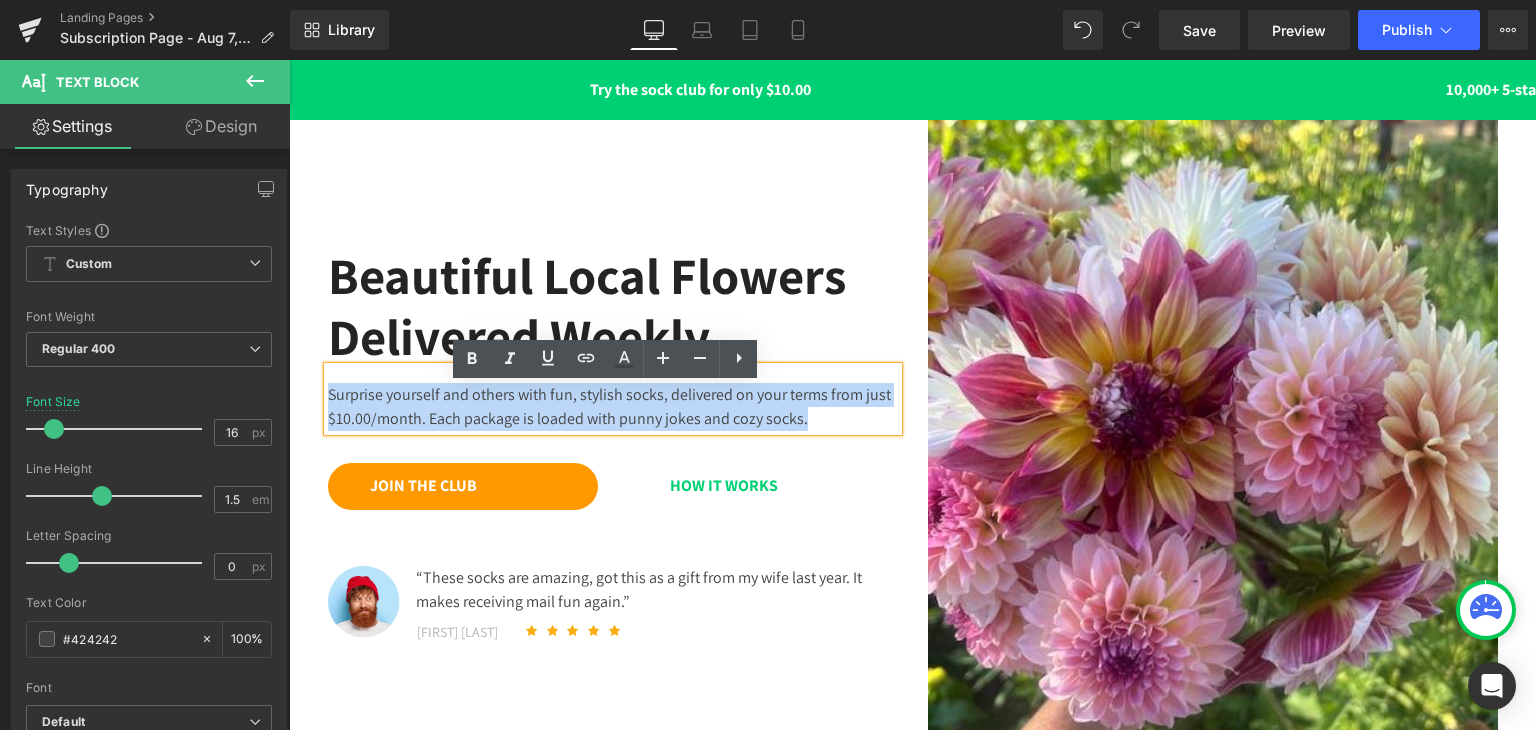 drag, startPoint x: 380, startPoint y: 466, endPoint x: 321, endPoint y: 411, distance: 80.65978 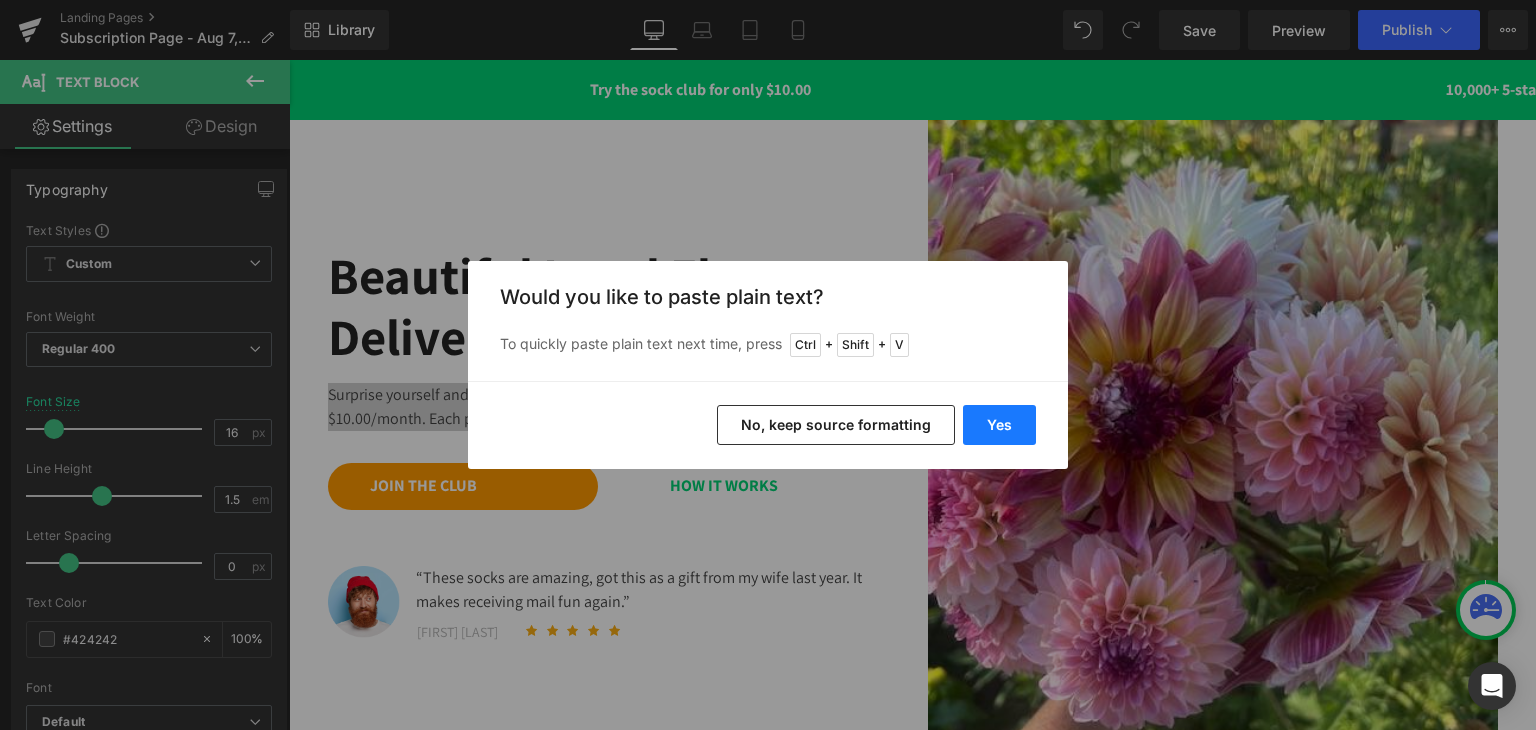 click on "Yes" at bounding box center [999, 425] 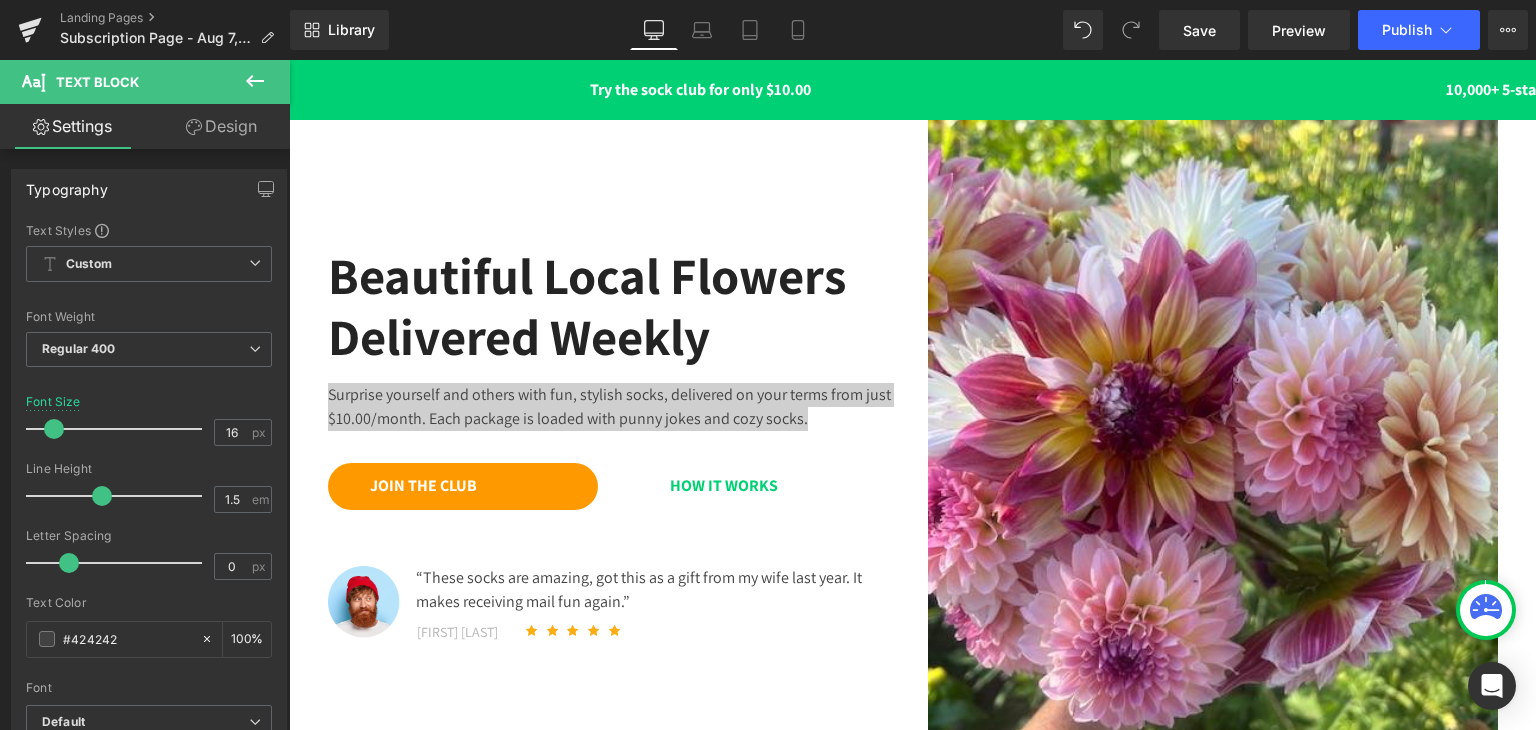scroll, scrollTop: 128, scrollLeft: 0, axis: vertical 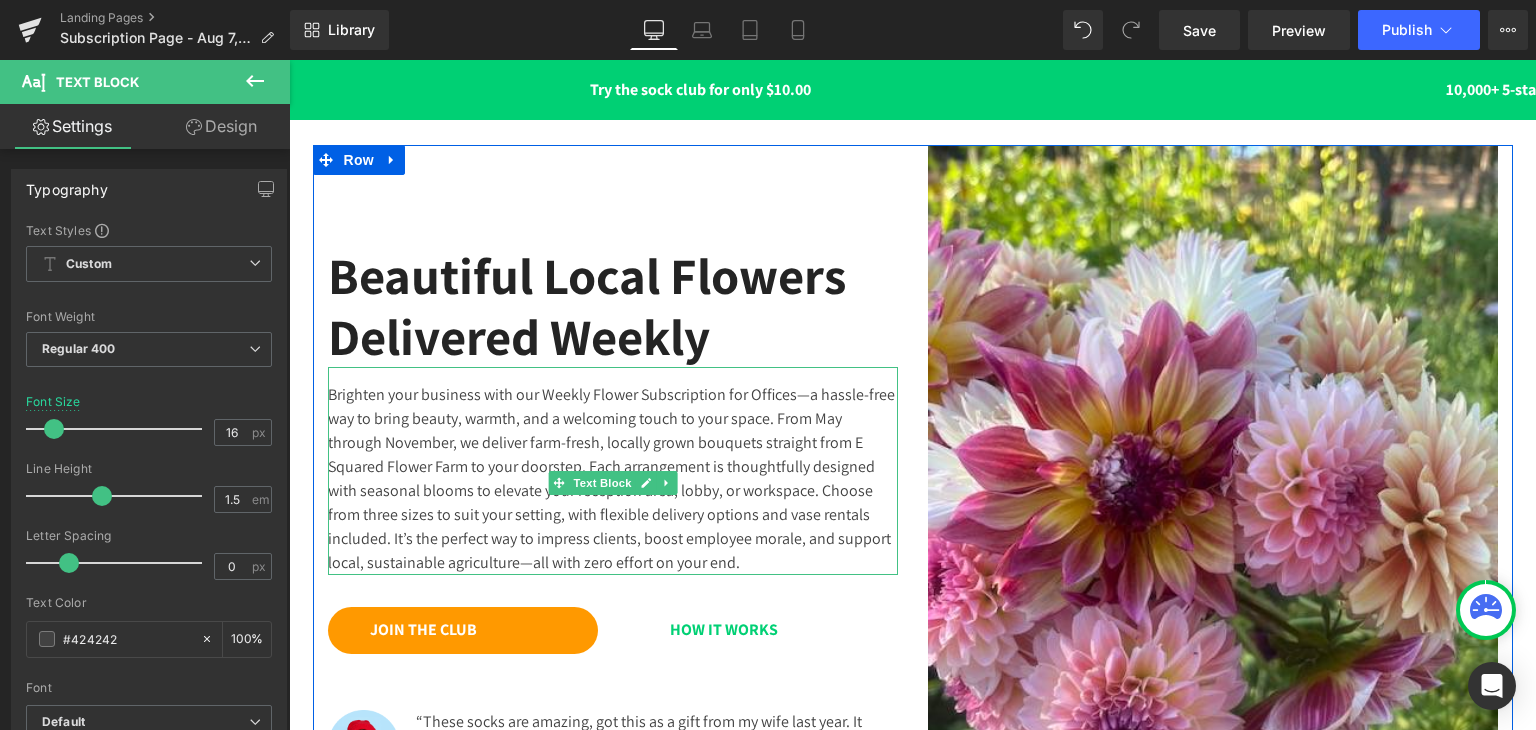 click on "Brighten your business with our Weekly Flower Subscription for Offices—a hassle-free way to bring beauty, warmth, and a welcoming touch to your space. From May through November, we deliver farm-fresh, locally grown bouquets straight from E Squared Flower Farm to your doorstep. Each arrangement is thoughtfully designed with seasonal blooms to elevate your reception area, lobby, or workspace. Choose from three sizes to suit your setting, with flexible delivery options and vase rentals included. It’s the perfect way to impress clients, boost employee morale, and support local, sustainable agriculture—all with zero effort on your end." at bounding box center (613, 471) 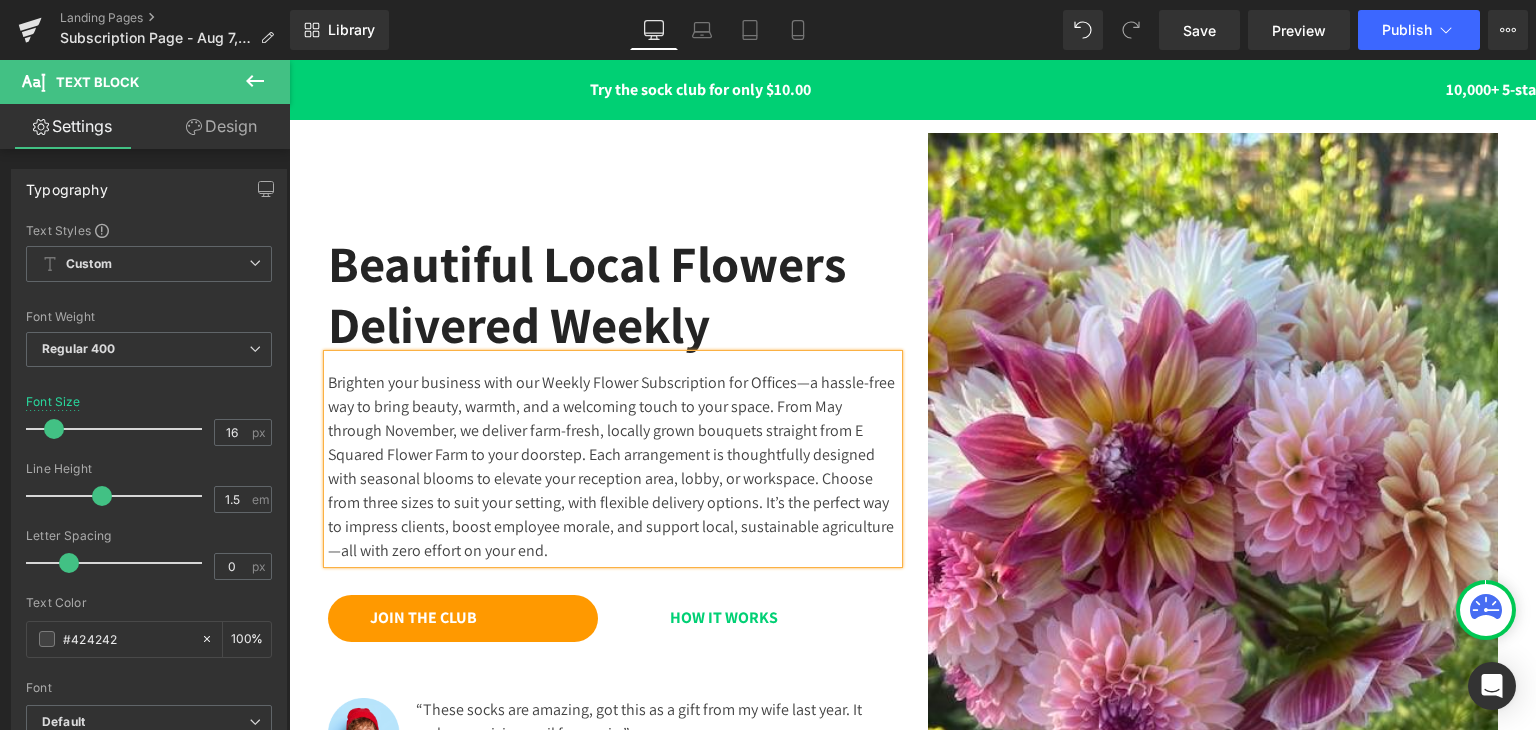 scroll, scrollTop: 240, scrollLeft: 0, axis: vertical 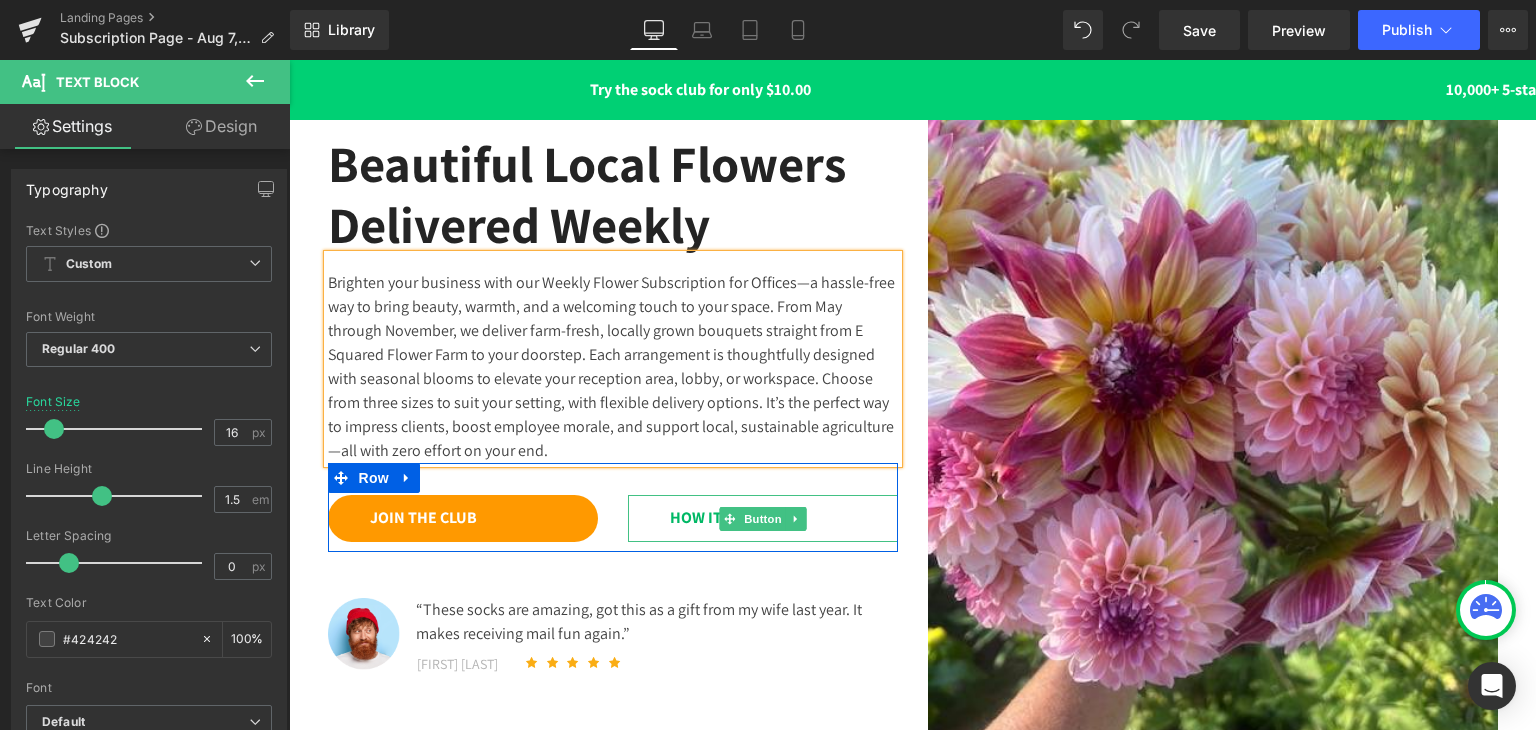 click on "HOW IT WORKS" at bounding box center [763, 518] 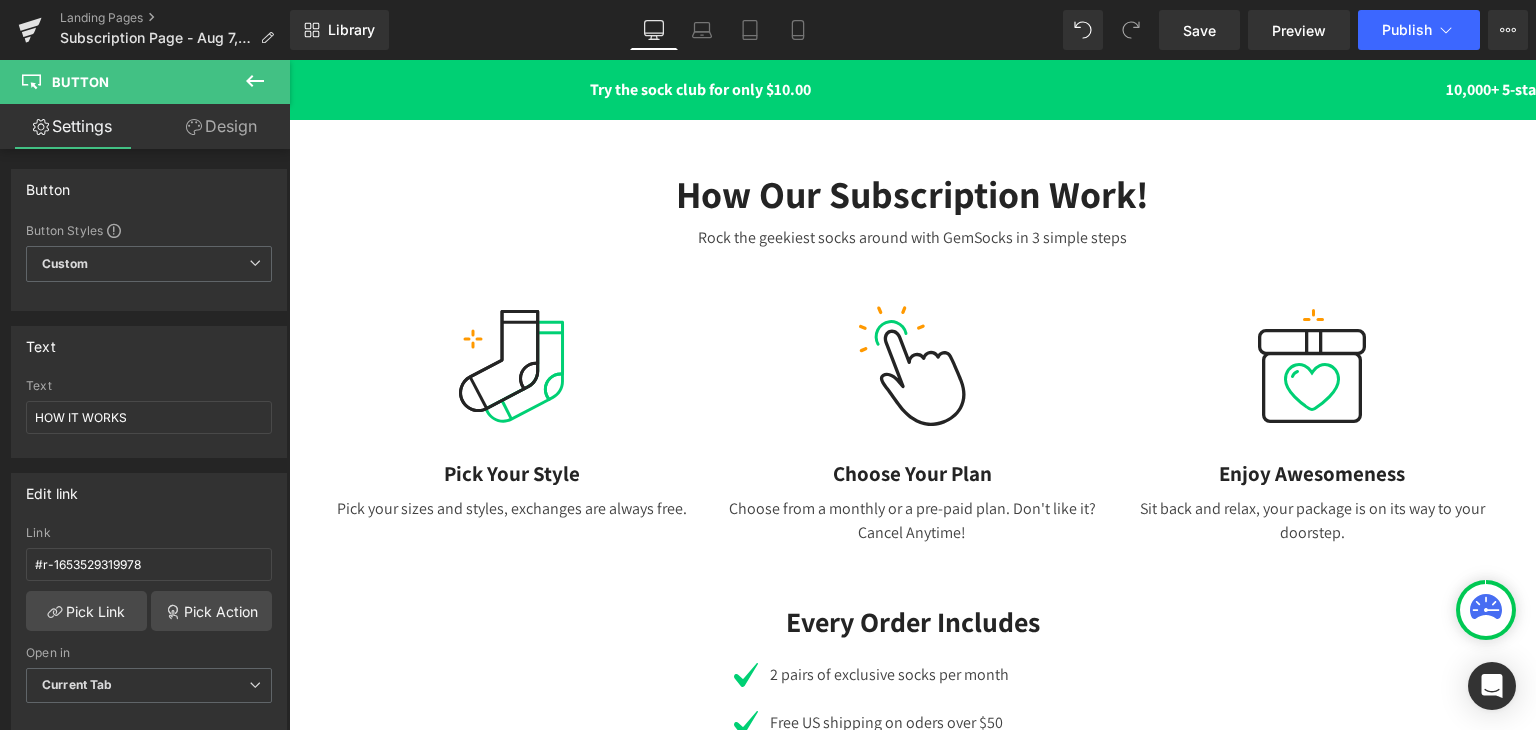 scroll, scrollTop: 1032, scrollLeft: 0, axis: vertical 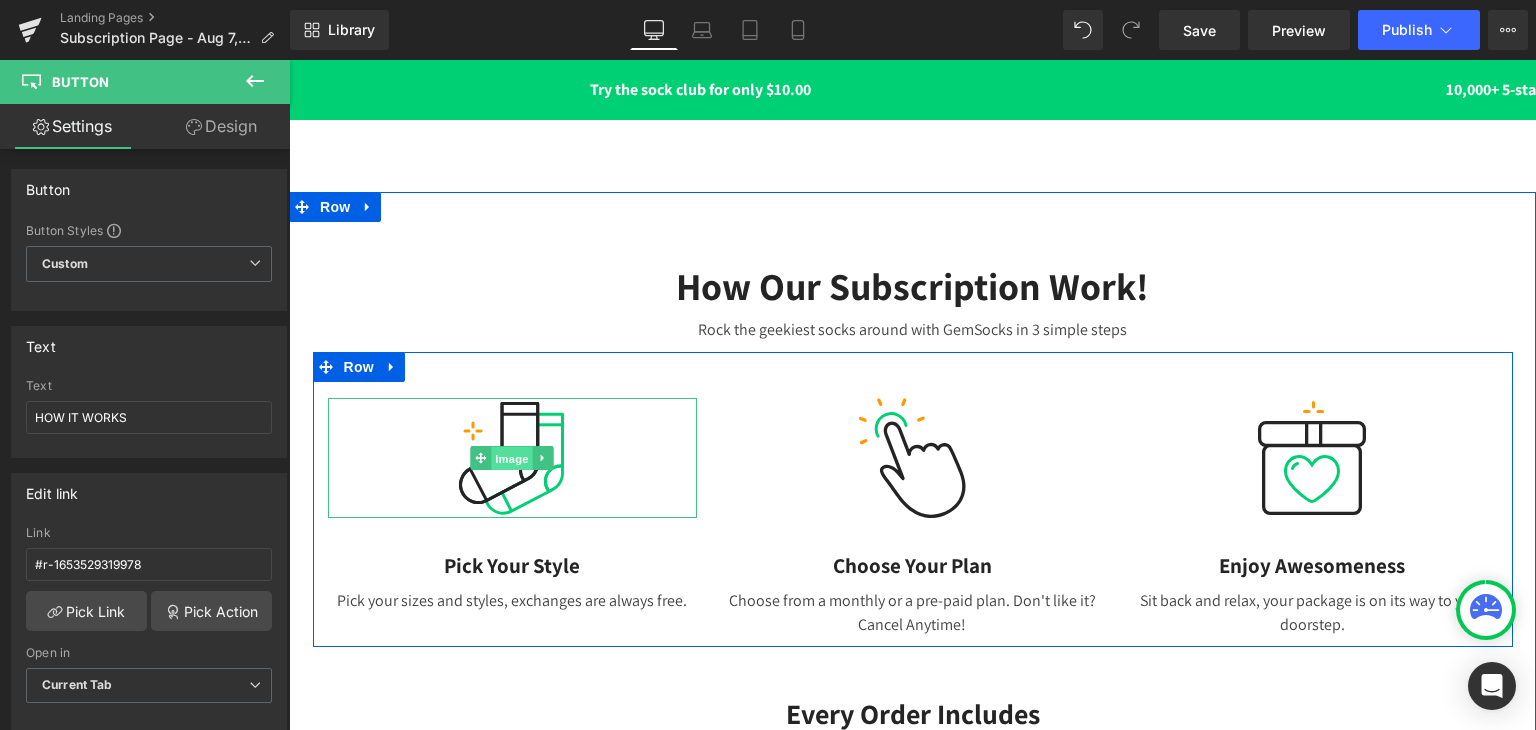 click on "Image" at bounding box center (513, 458) 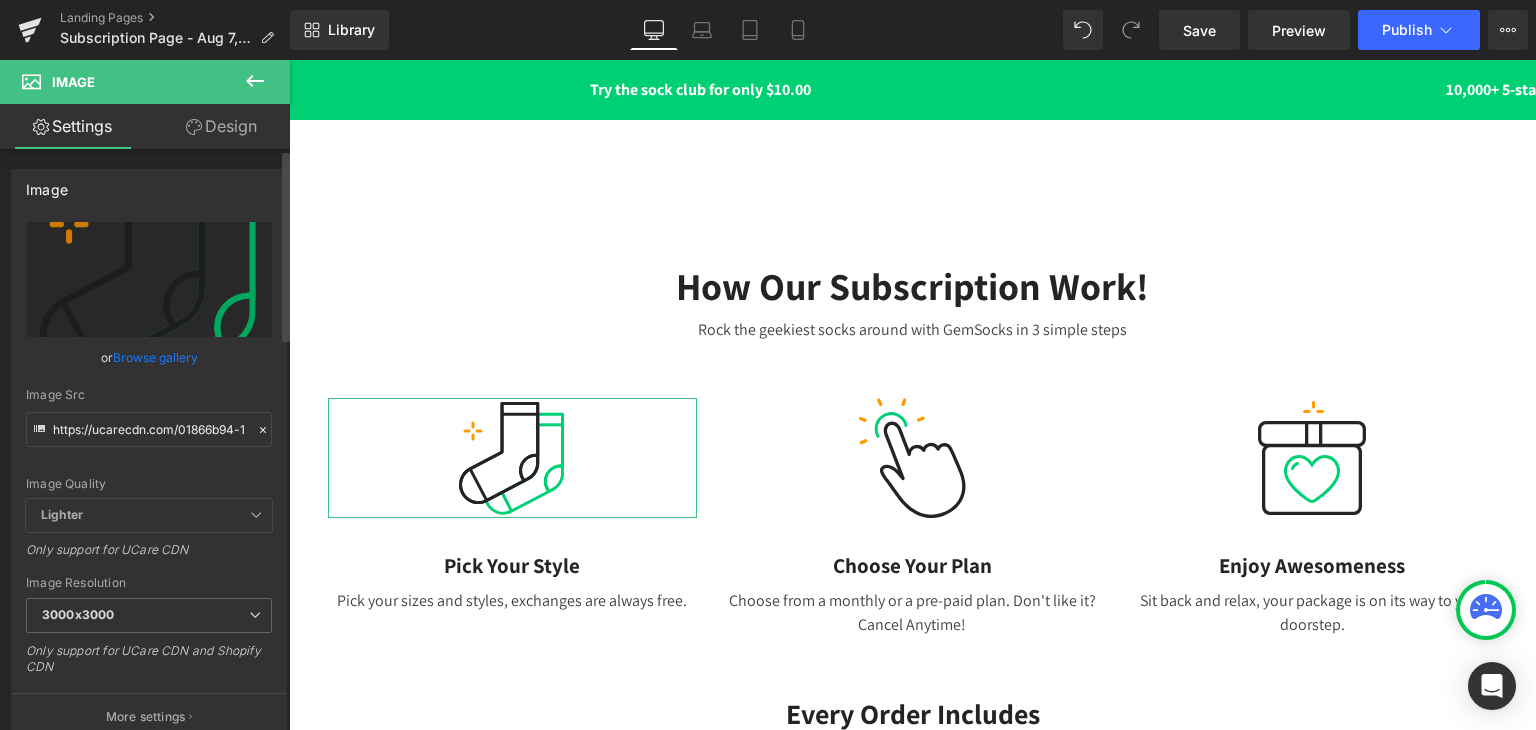 click on "Browse gallery" at bounding box center (155, 357) 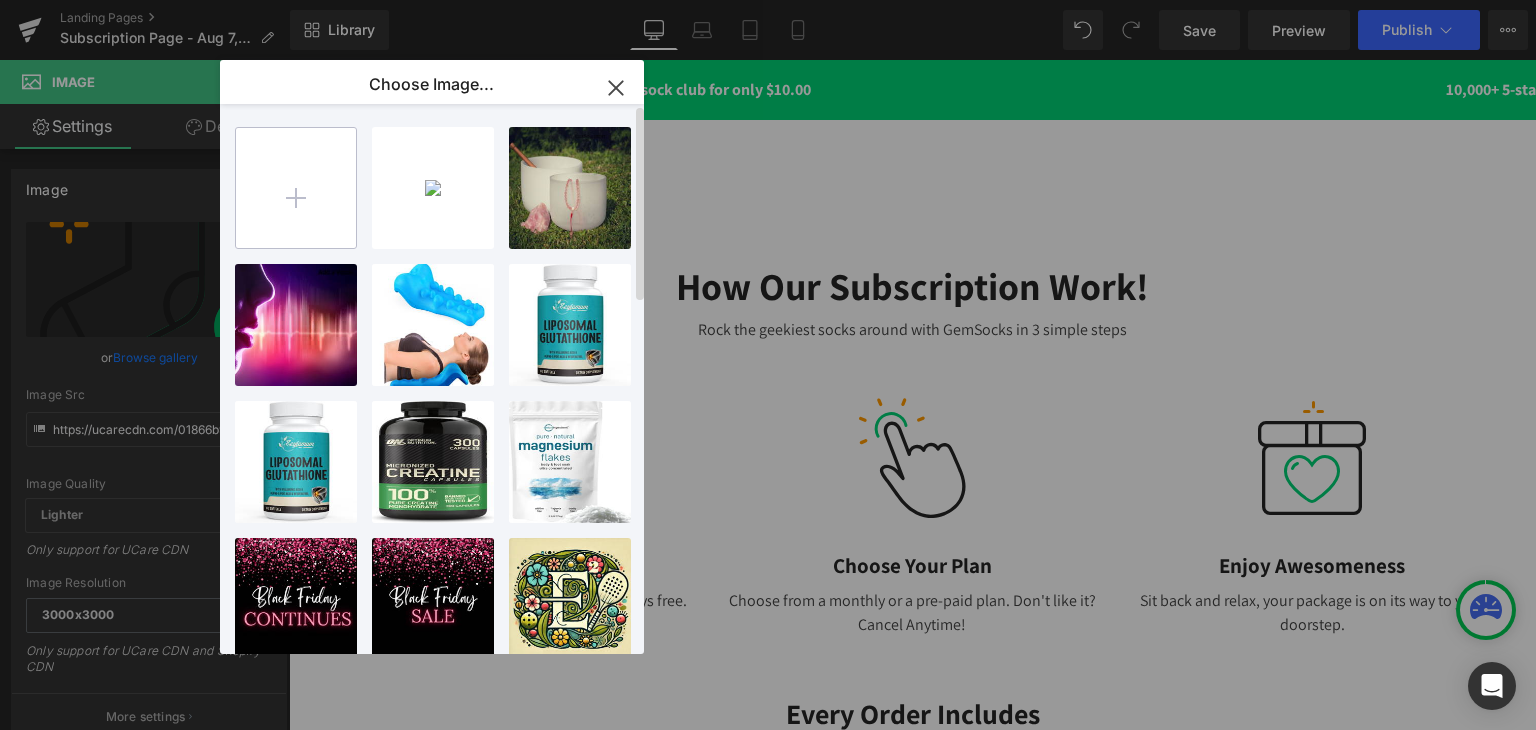 click at bounding box center (296, 188) 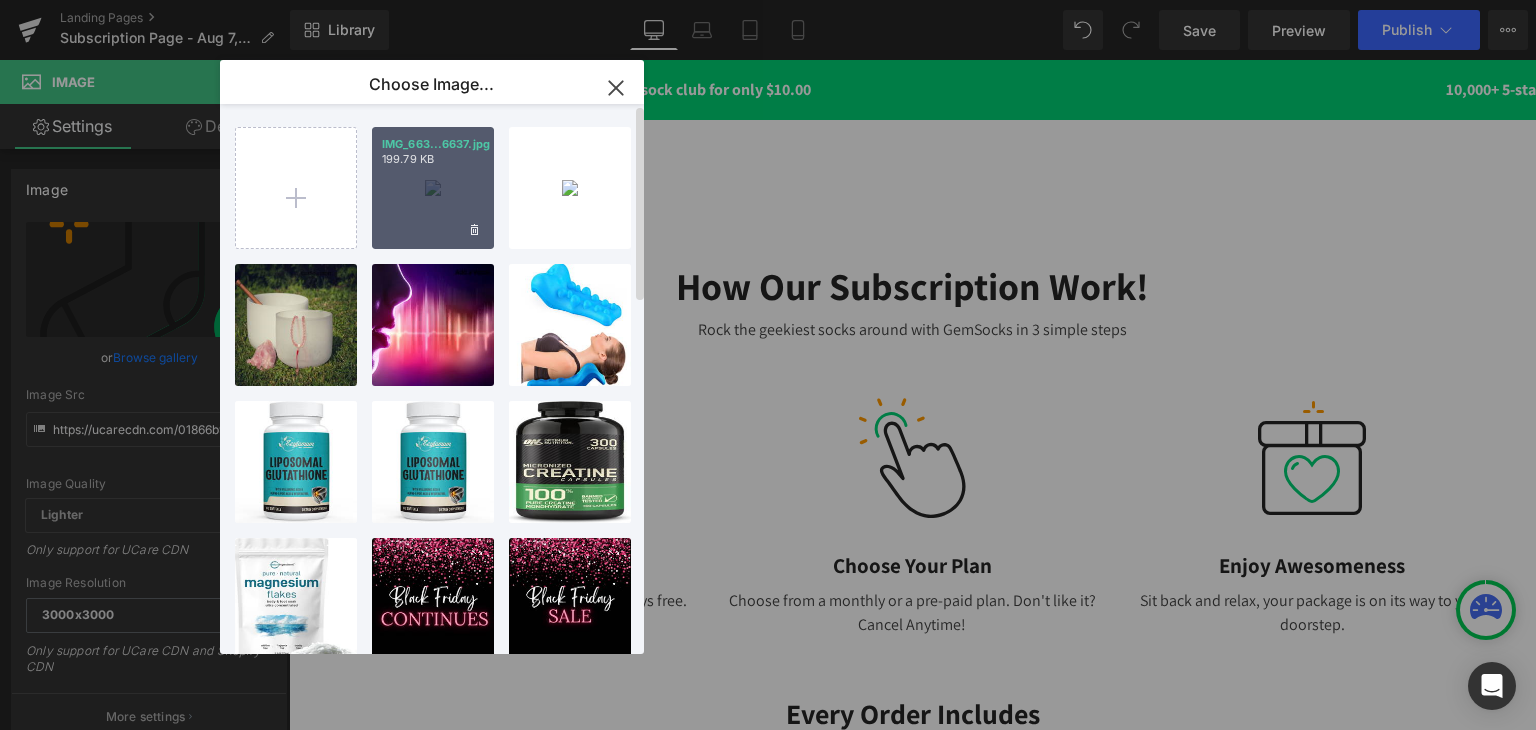 click on "IMG_663...6637.jpg 199.79 KB" at bounding box center [433, 188] 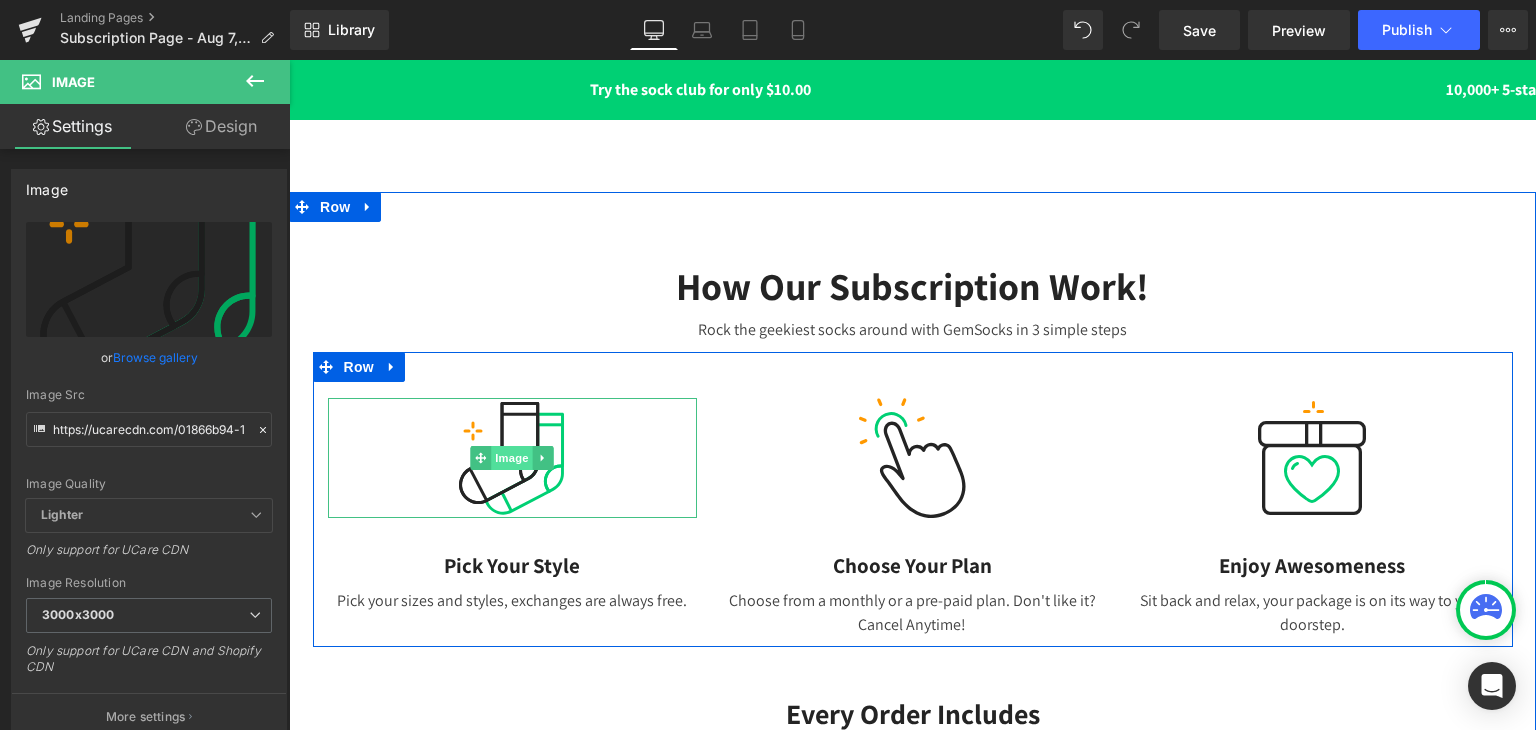 click on "Image" at bounding box center (513, 458) 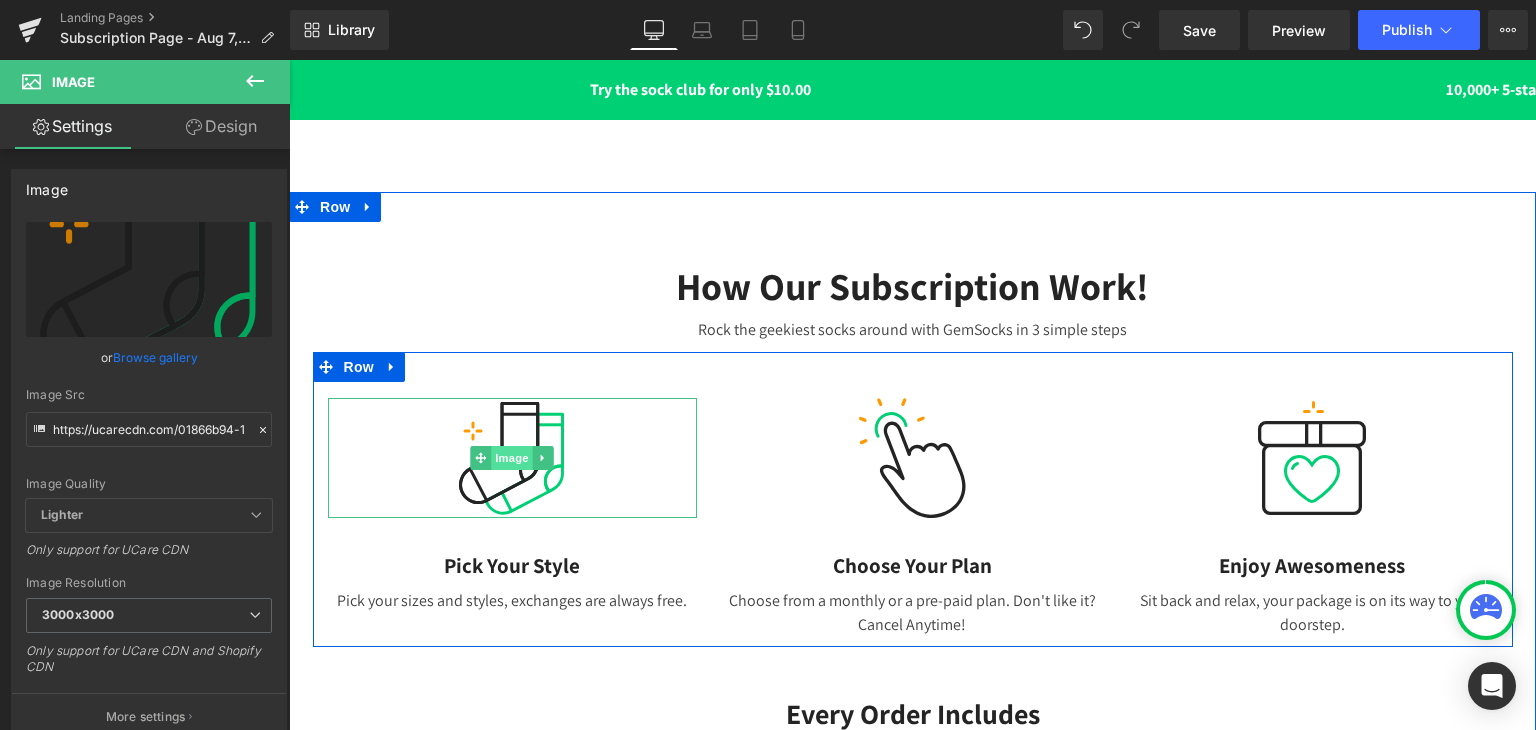 click on "Image" at bounding box center [513, 458] 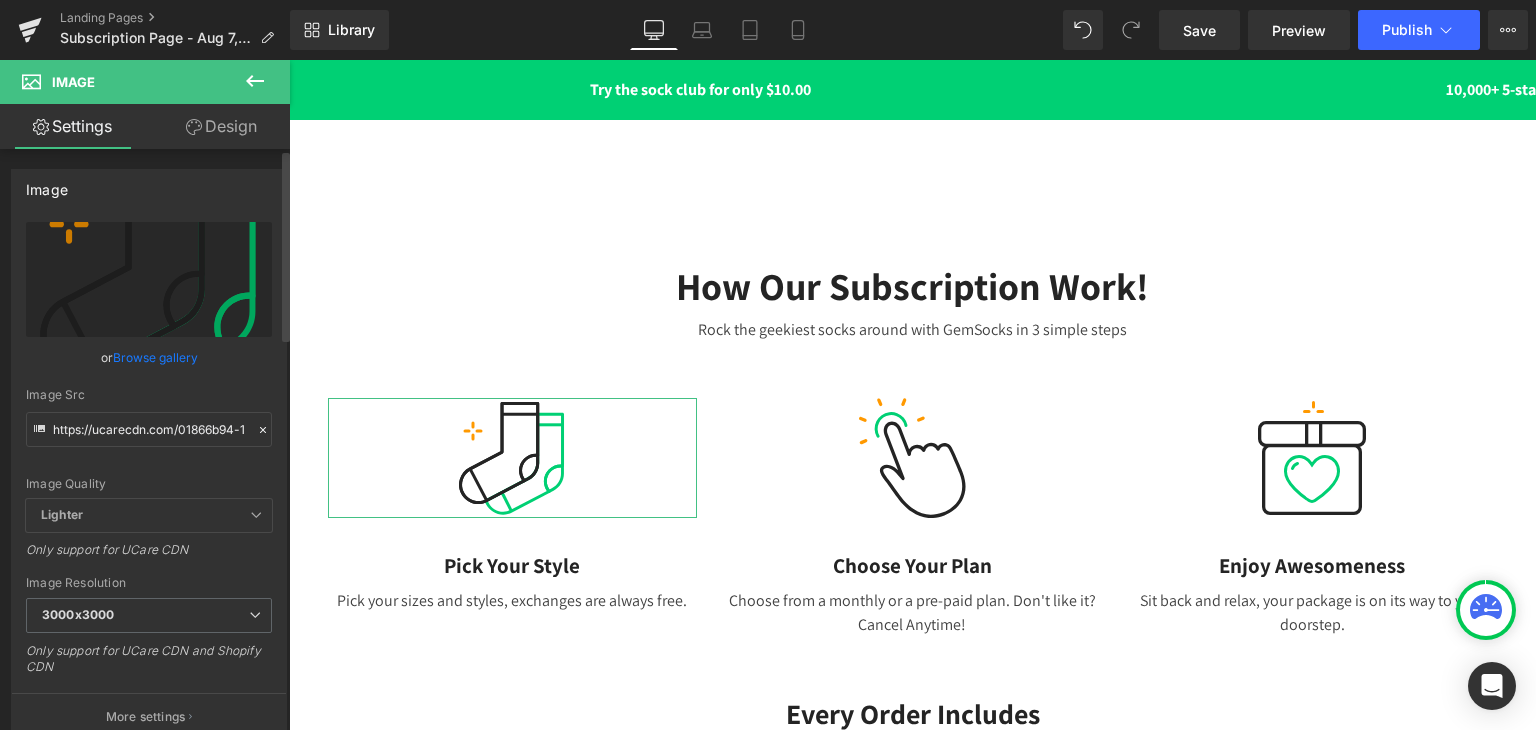 click on "Browse gallery" at bounding box center (155, 357) 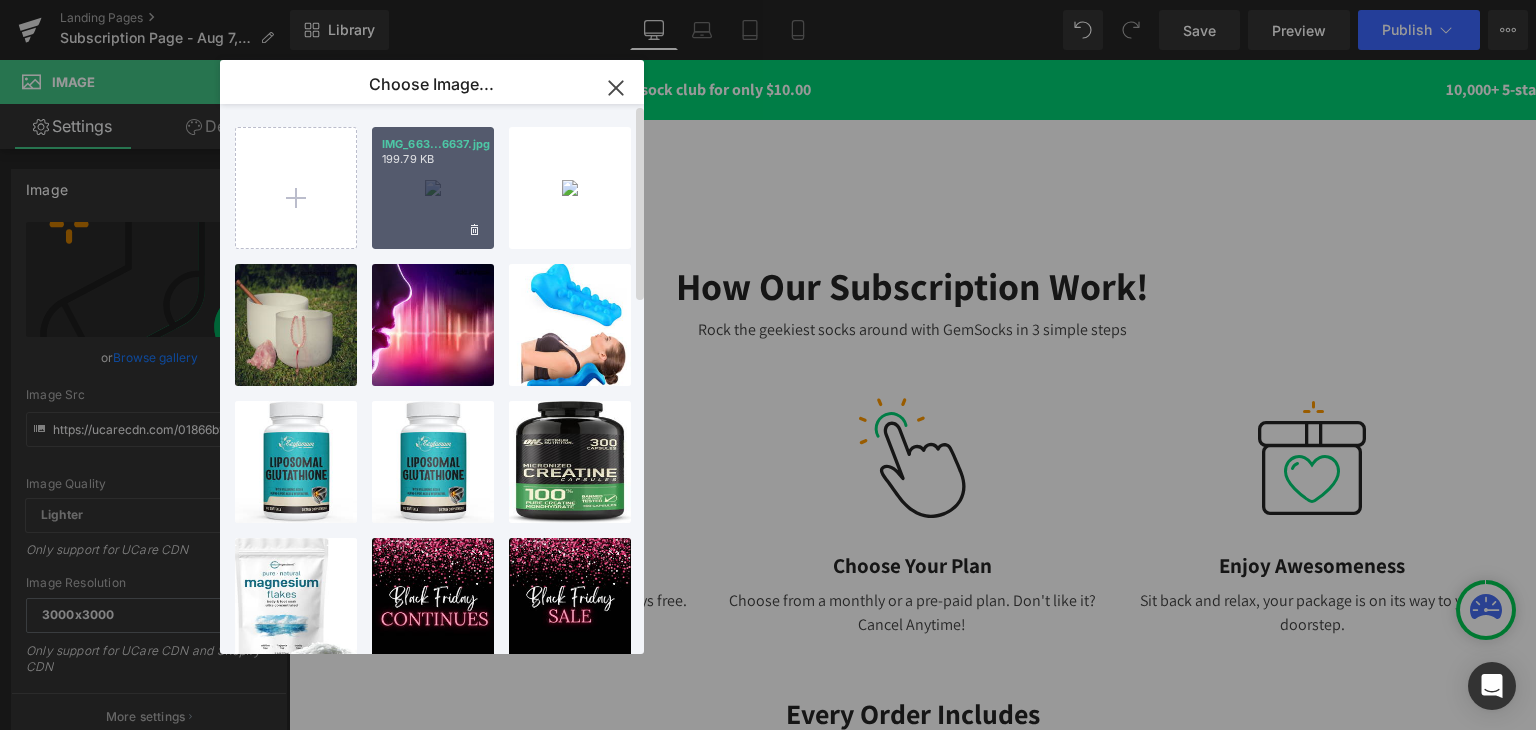 click on "IMG_663...6637.jpg 199.79 KB" at bounding box center [433, 188] 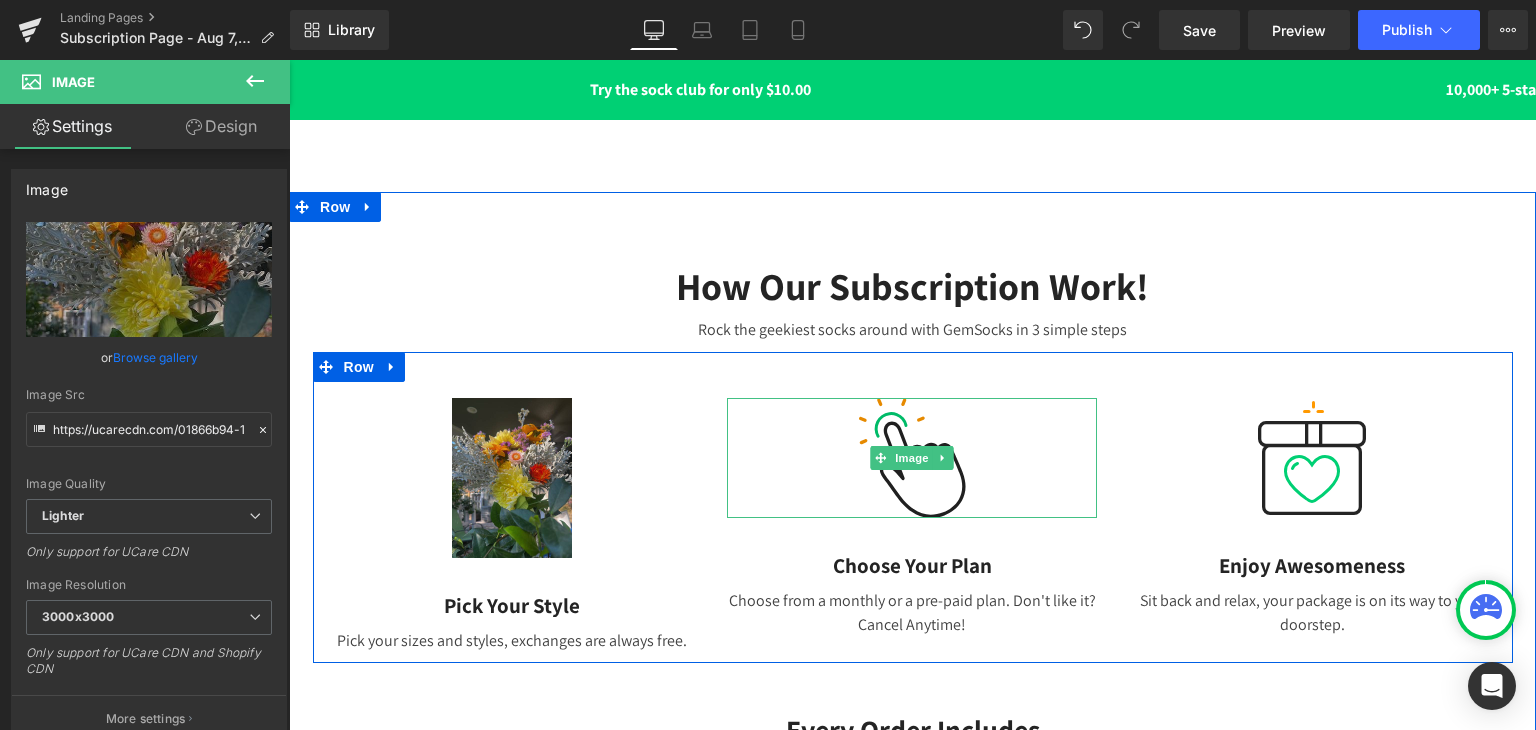 click at bounding box center [912, 458] 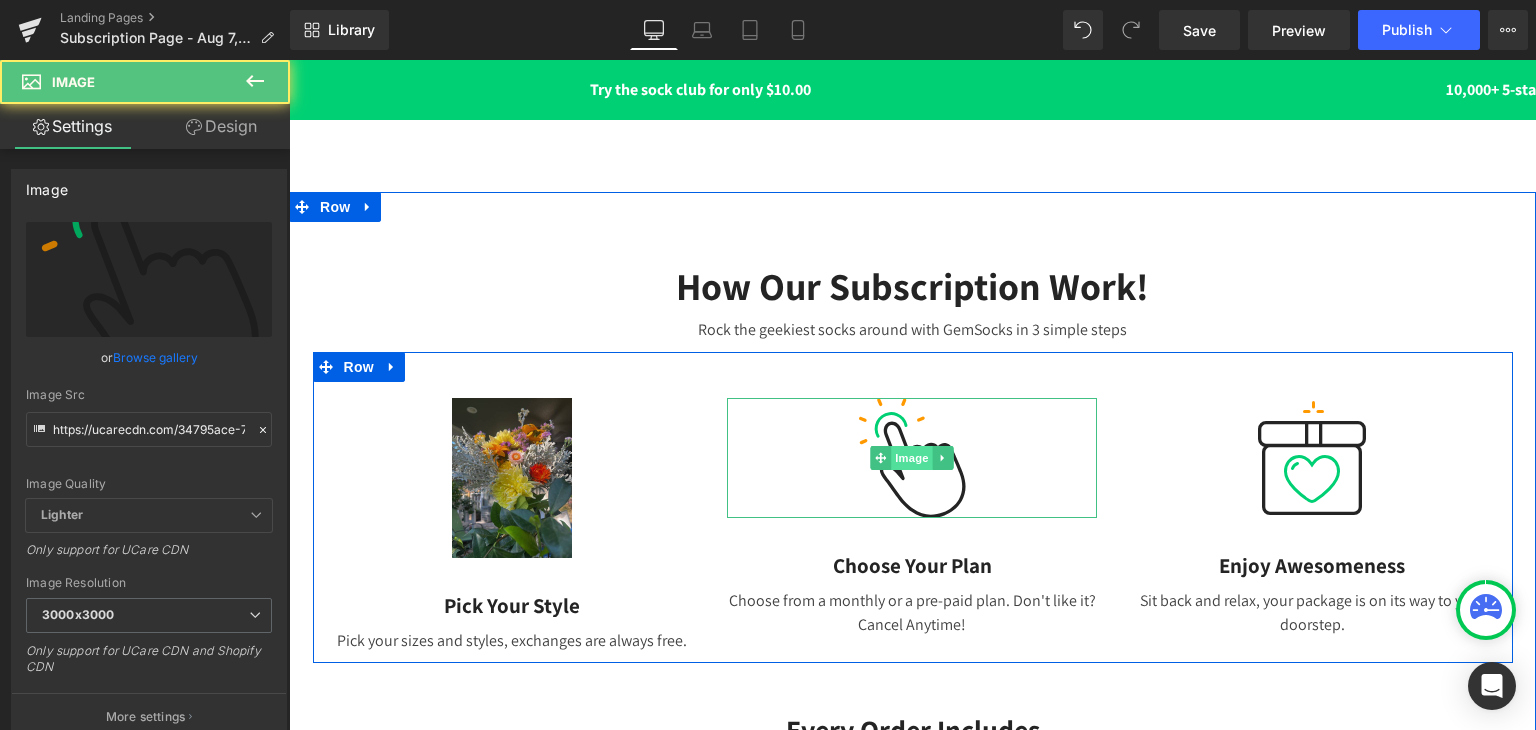 click on "Image" at bounding box center [913, 458] 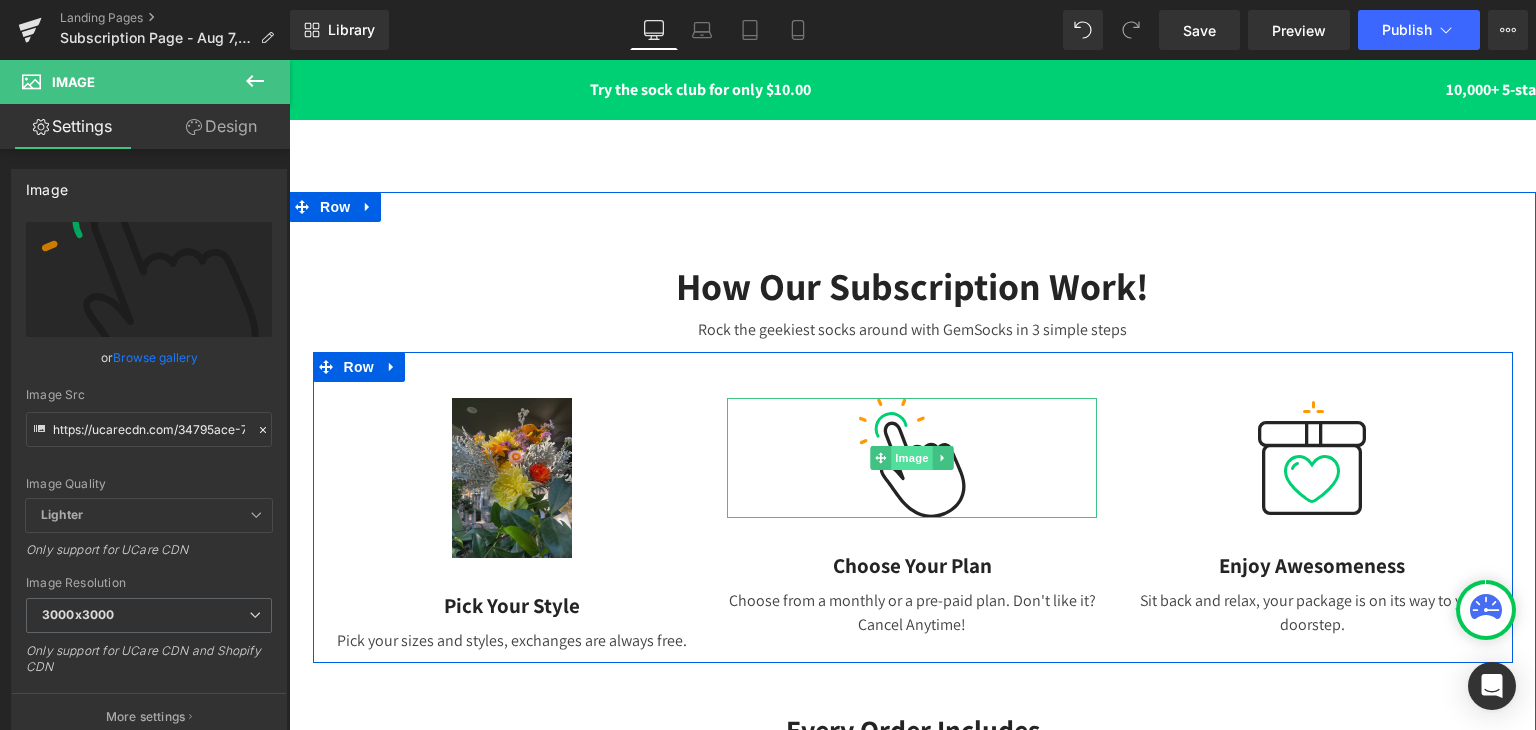click on "Image" at bounding box center (913, 458) 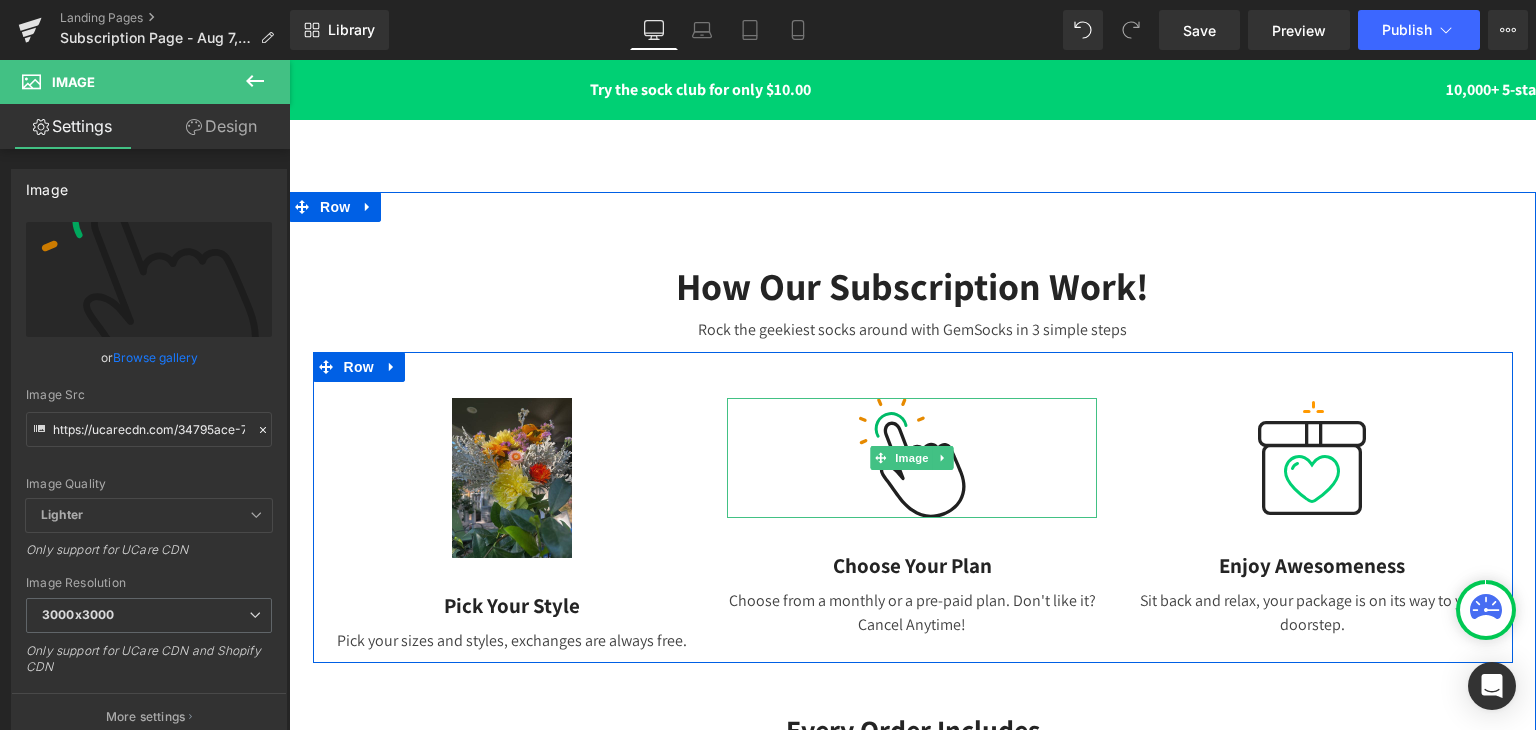 click at bounding box center (912, 458) 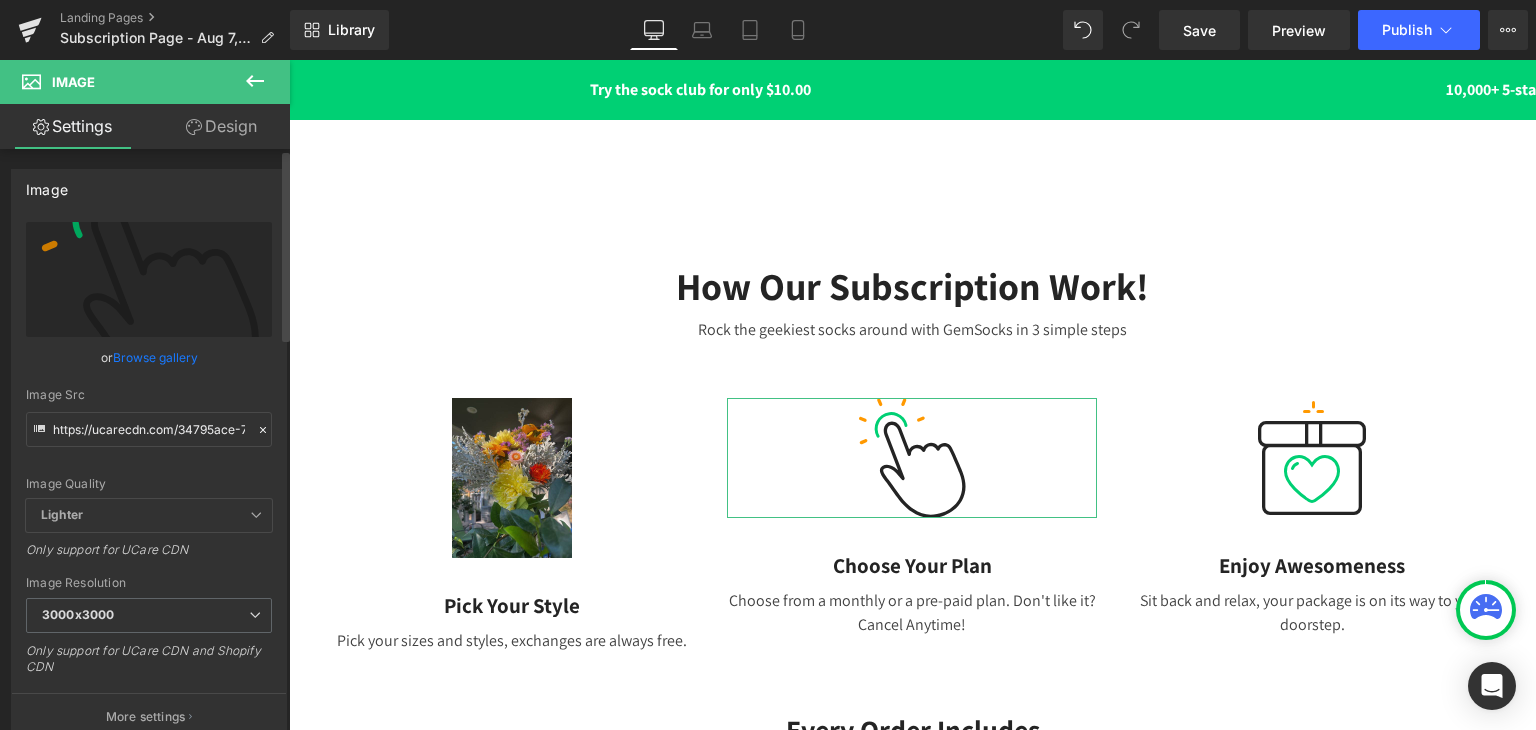 click on "Browse gallery" at bounding box center [155, 357] 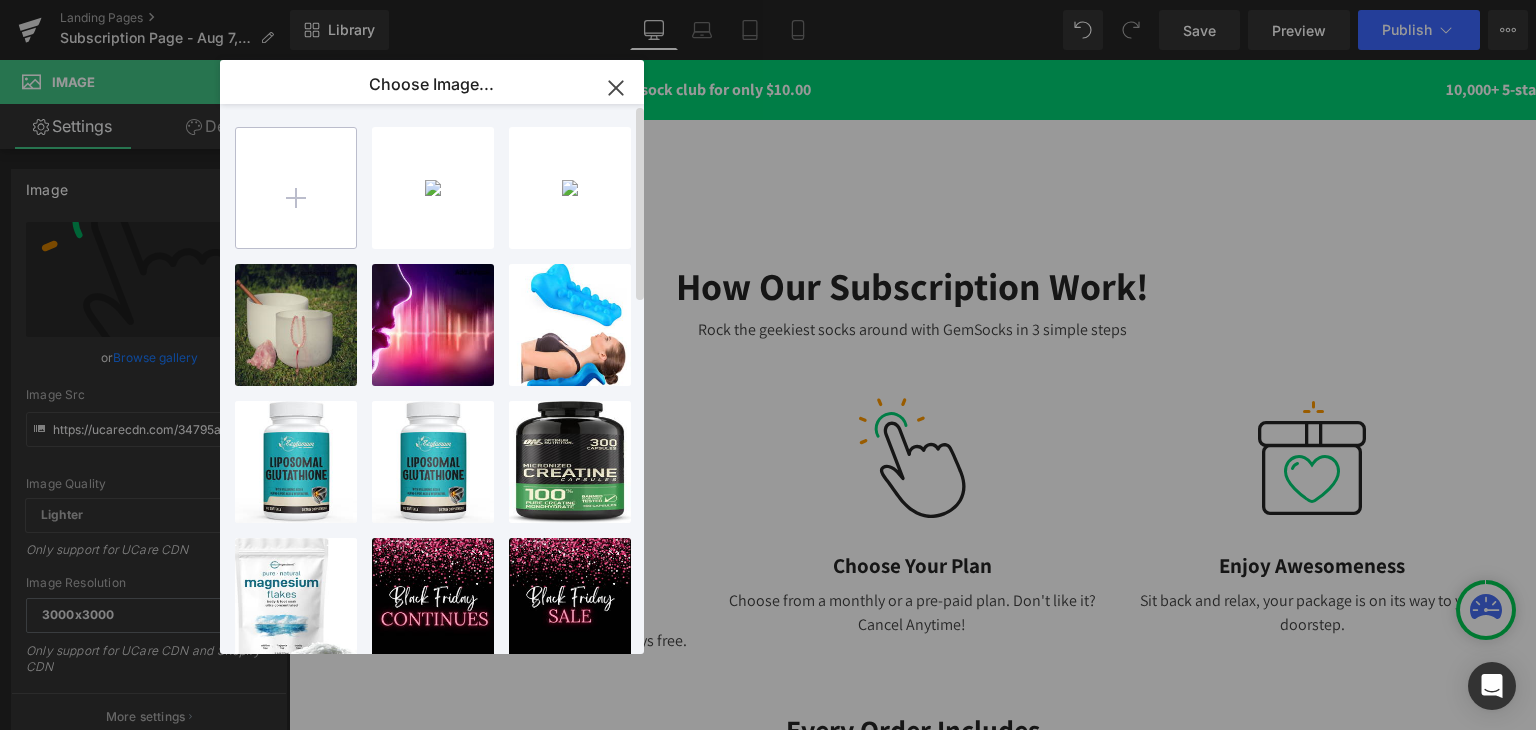 click at bounding box center [296, 188] 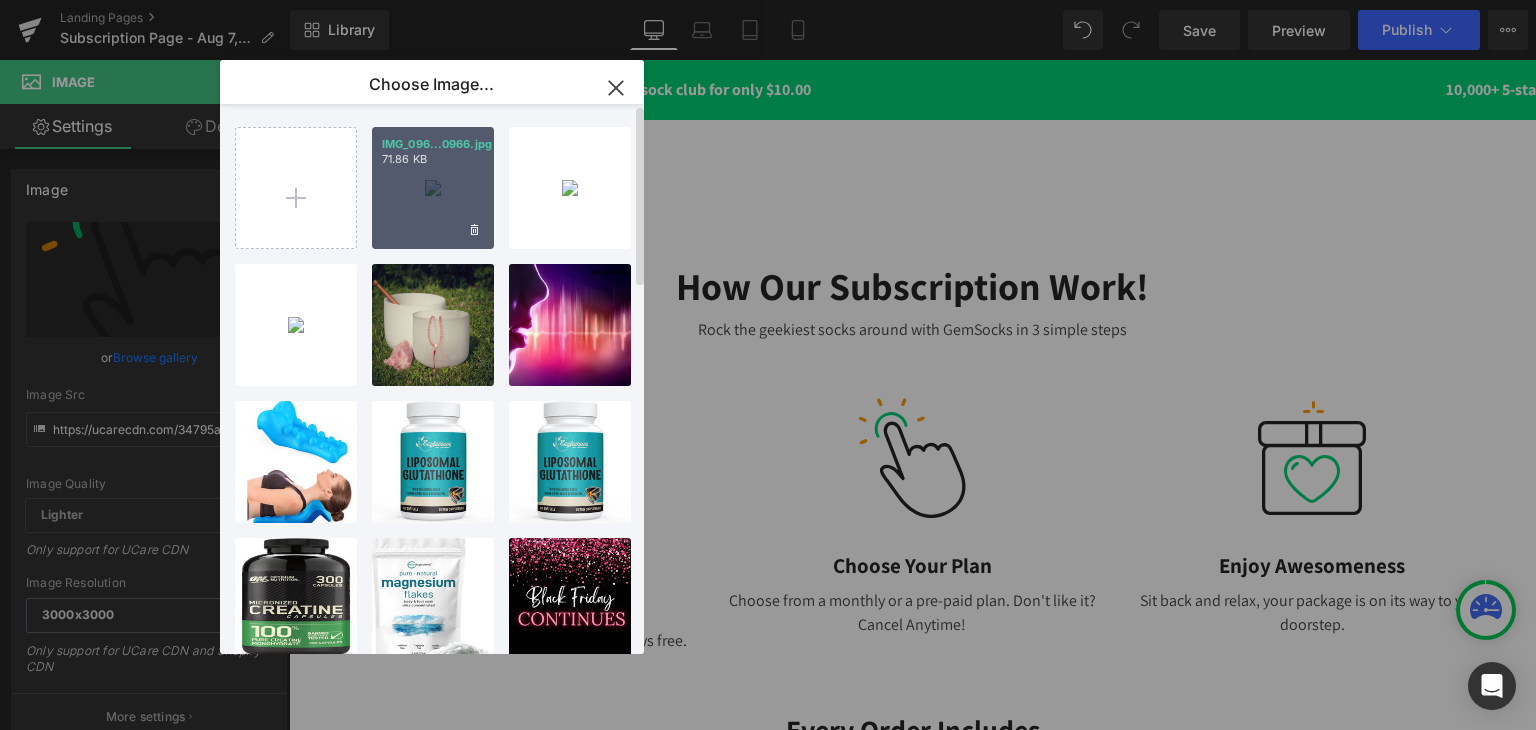 click on "IMG_096...0966.jpg 71.86 KB" at bounding box center (433, 188) 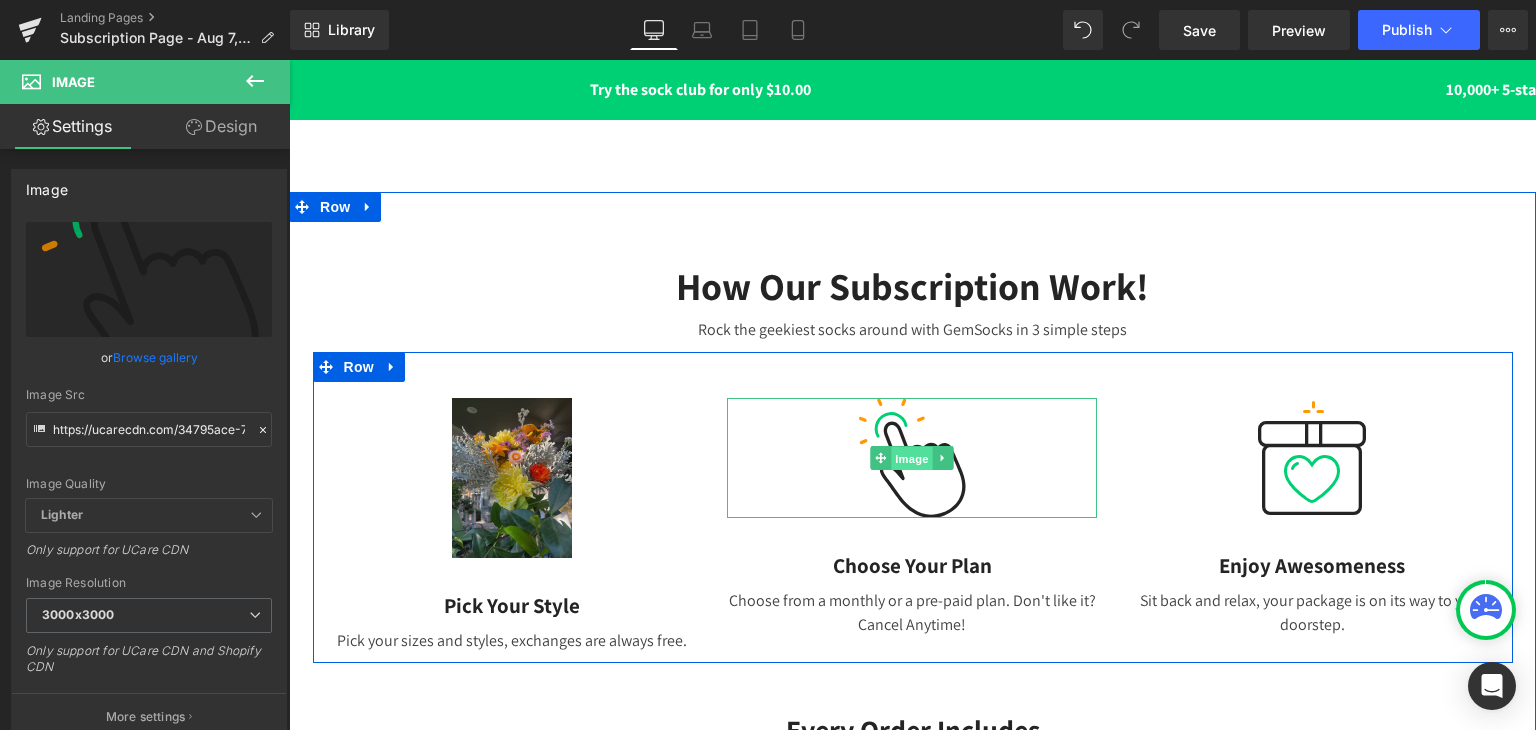click on "Image" at bounding box center [913, 458] 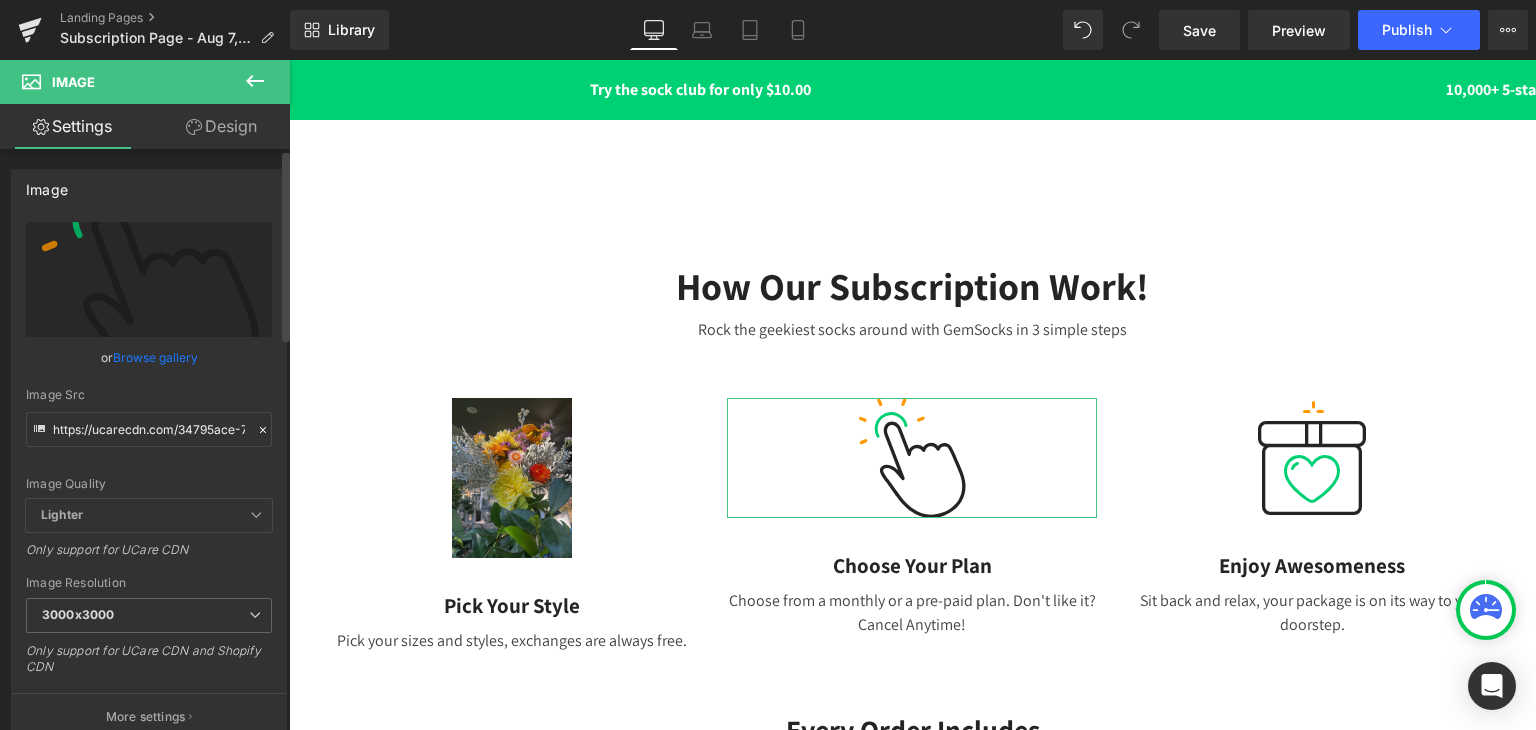 click on "Browse gallery" at bounding box center (155, 357) 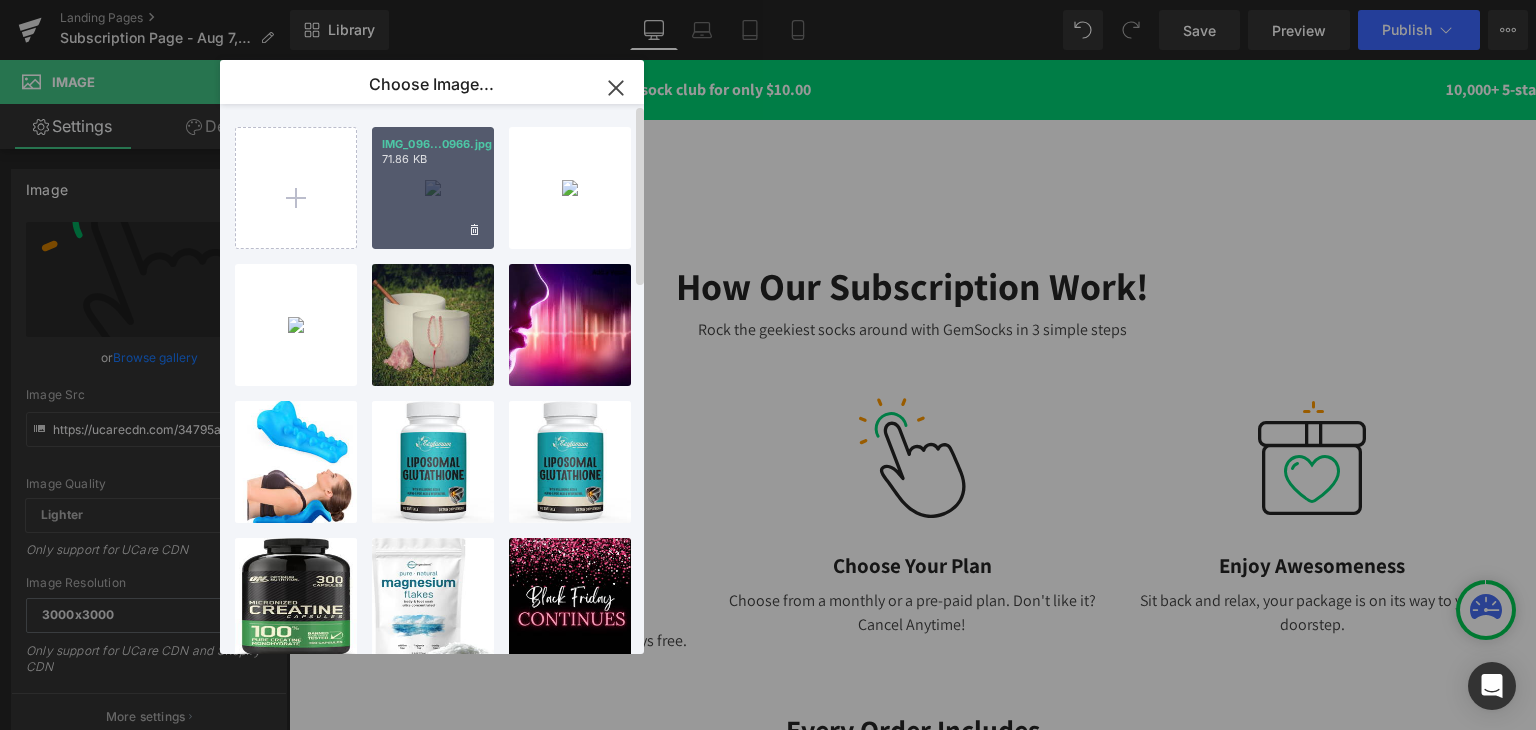 click on "IMG_096...0966.jpg 71.86 KB" at bounding box center (433, 188) 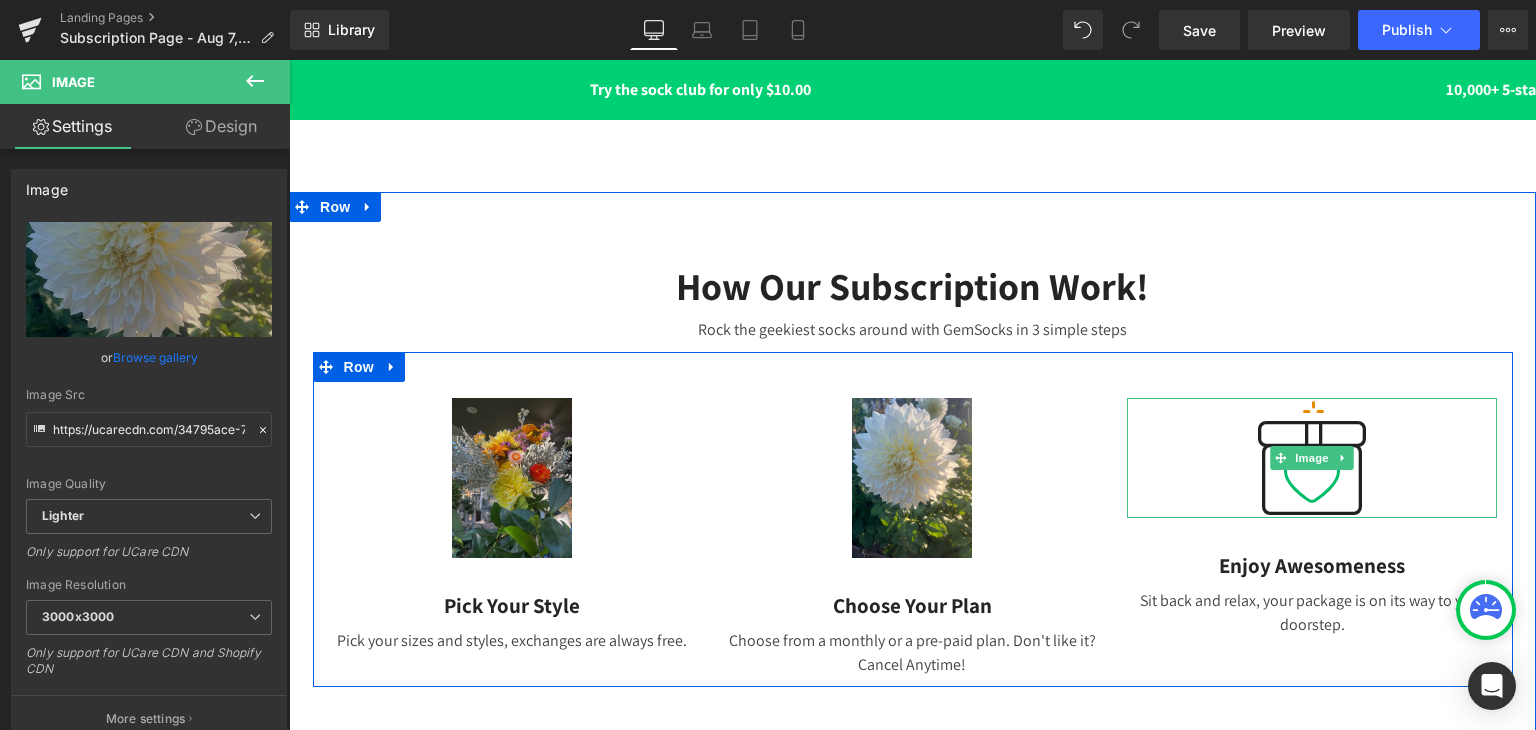 click at bounding box center (1312, 458) 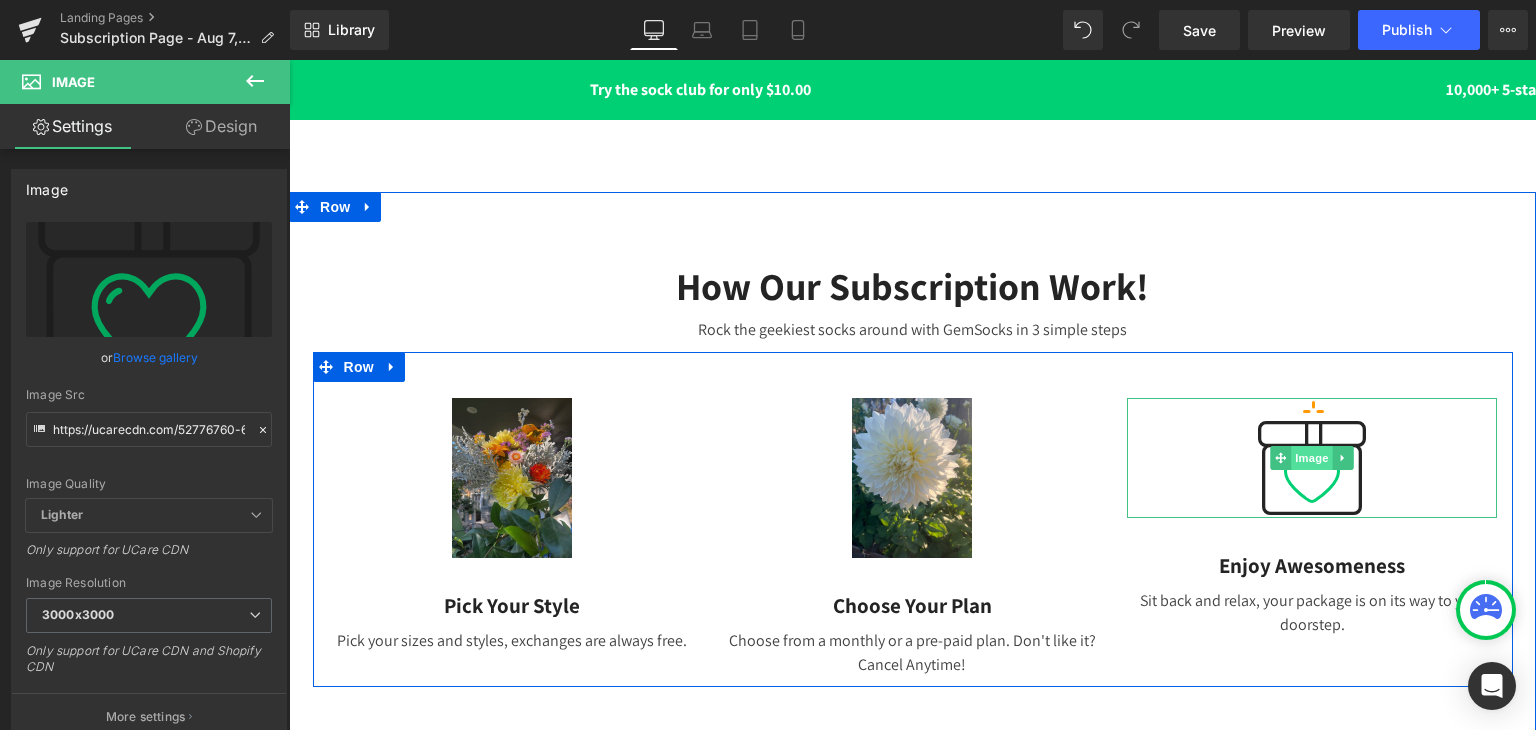 click on "Image" at bounding box center [1313, 458] 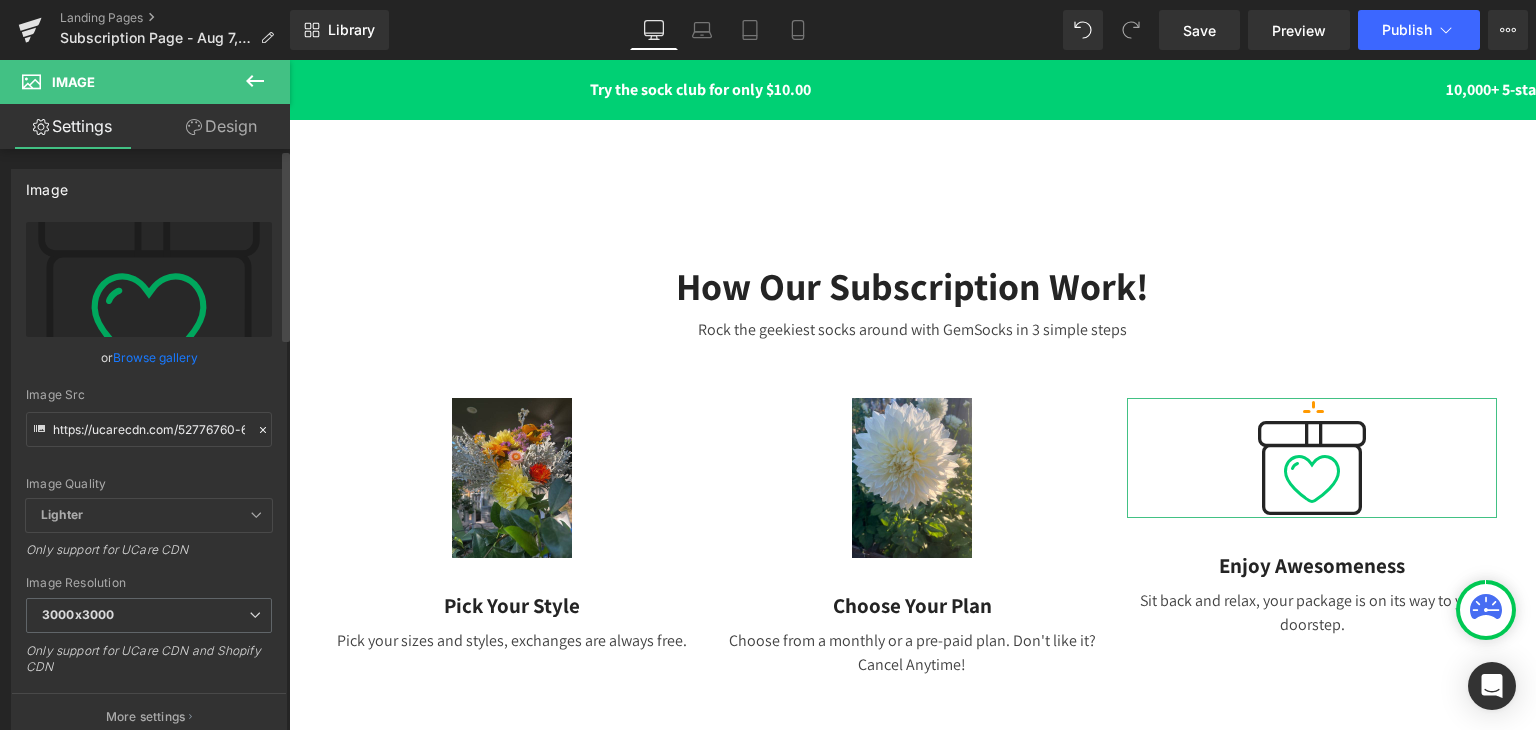 click on "Browse gallery" at bounding box center [155, 357] 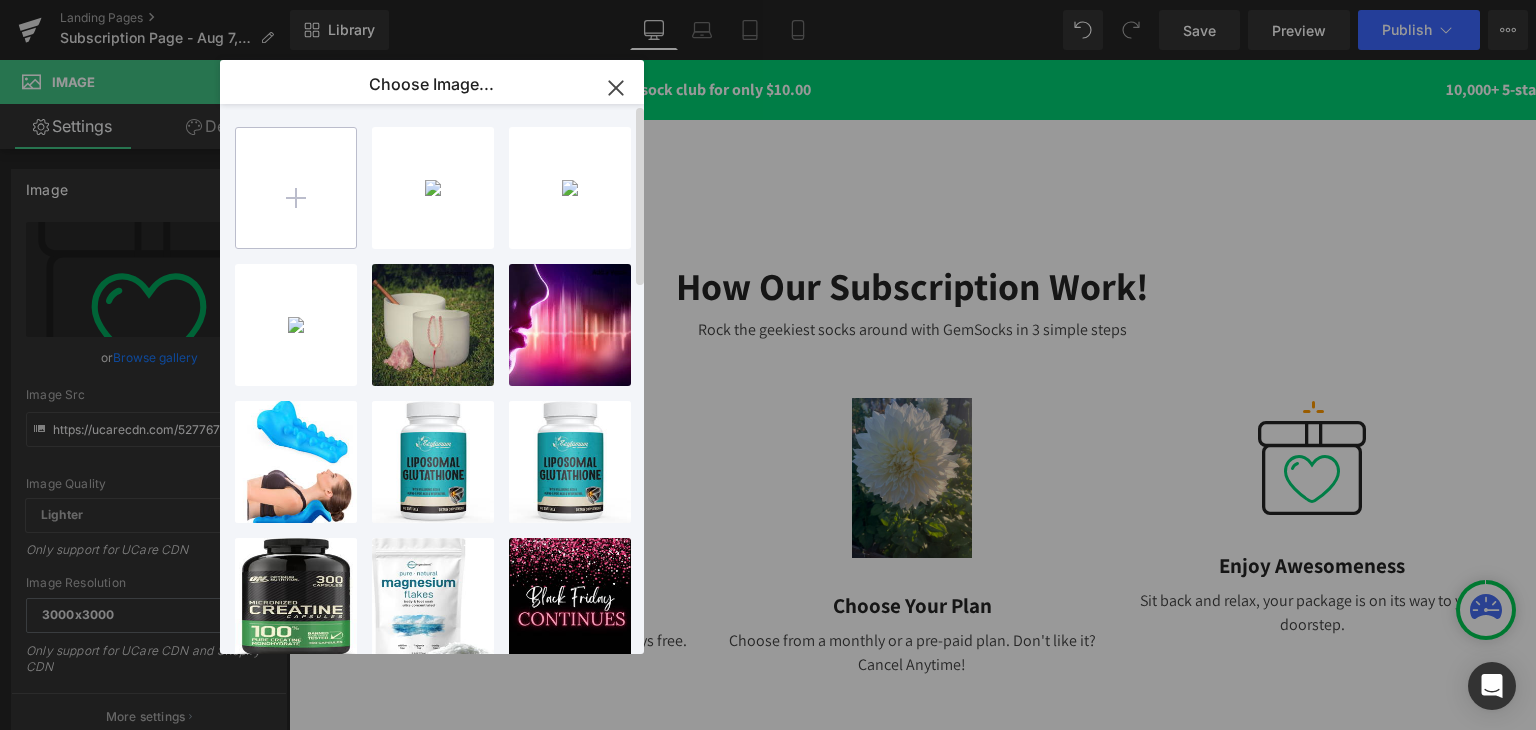 click at bounding box center [296, 188] 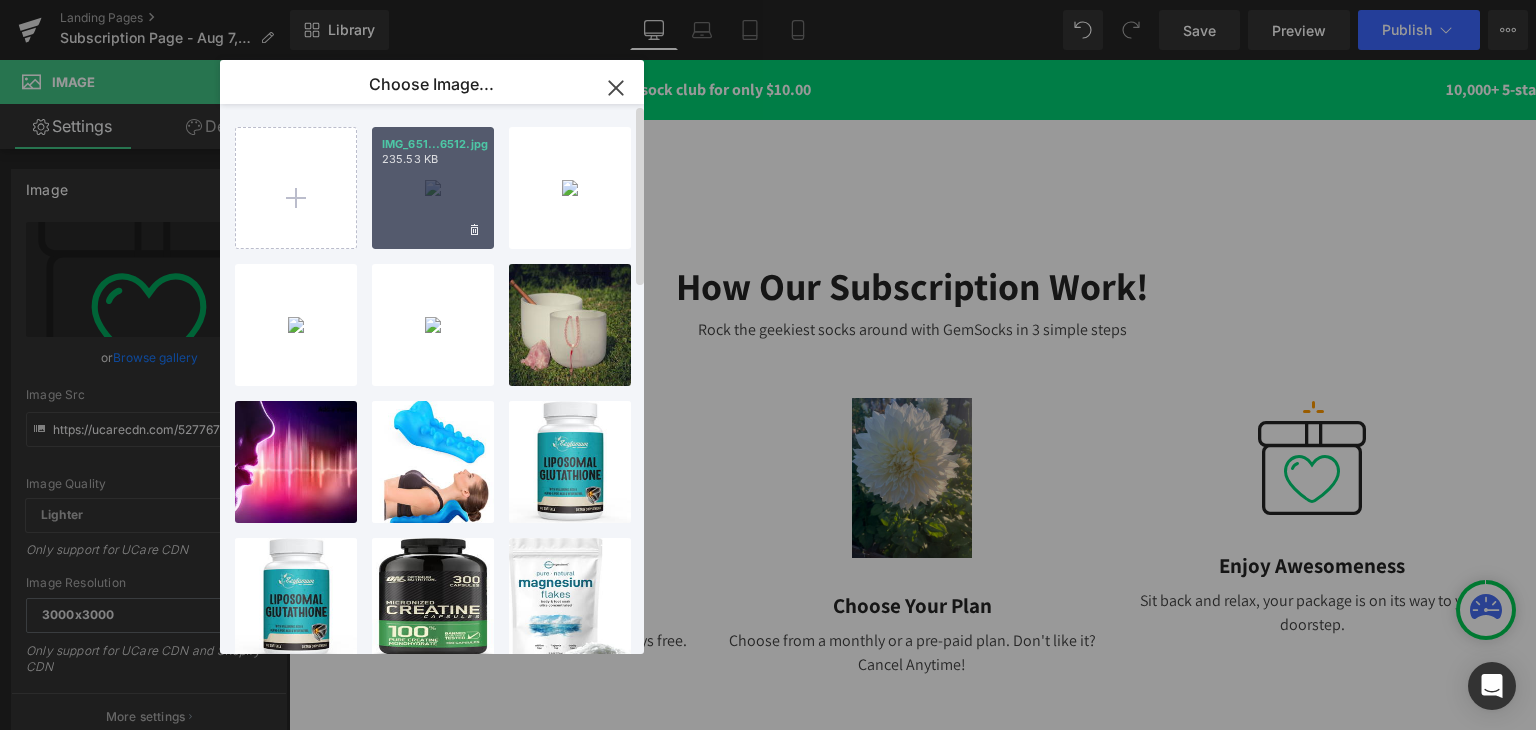 click on "IMG_651...6512.jpg 235.53 KB" at bounding box center [433, 188] 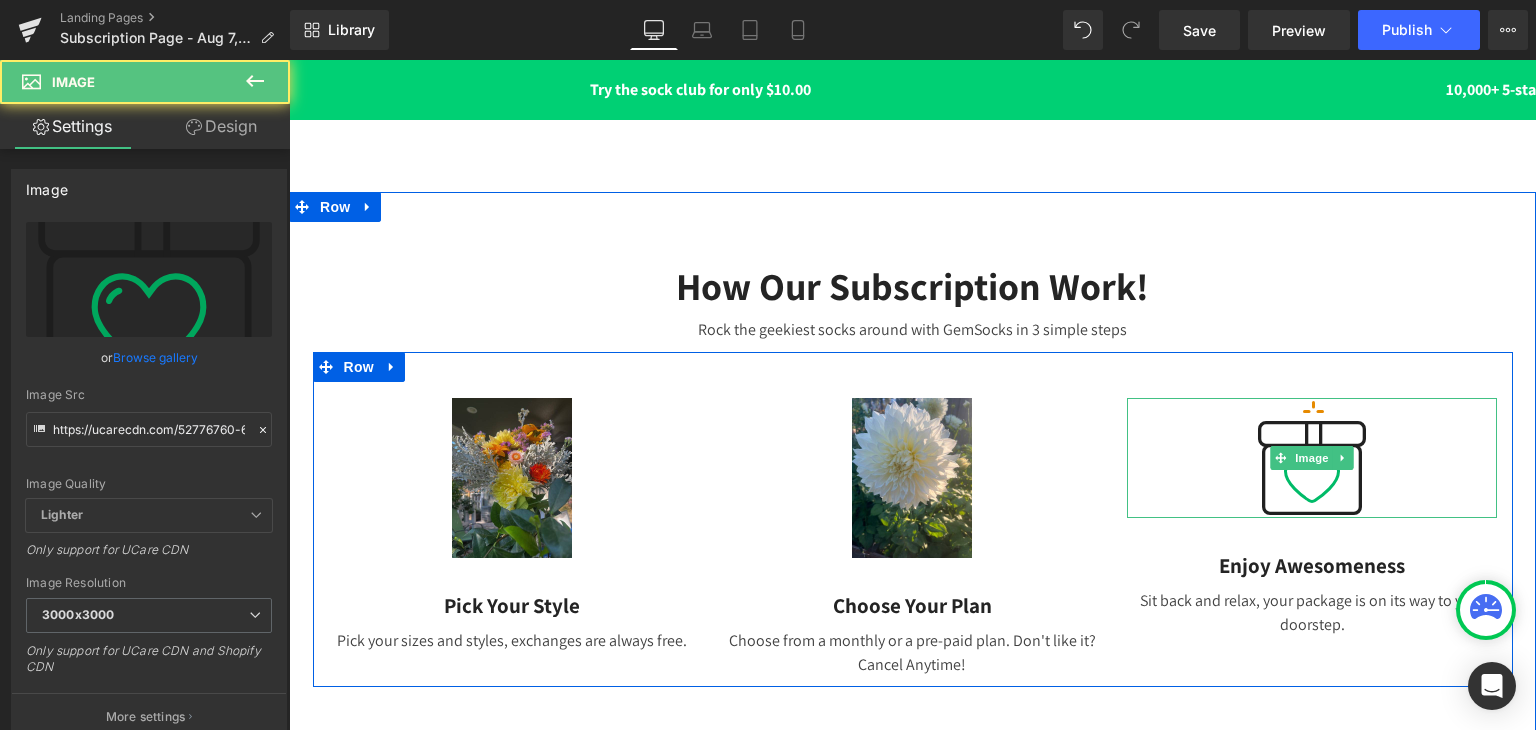 click at bounding box center [1312, 458] 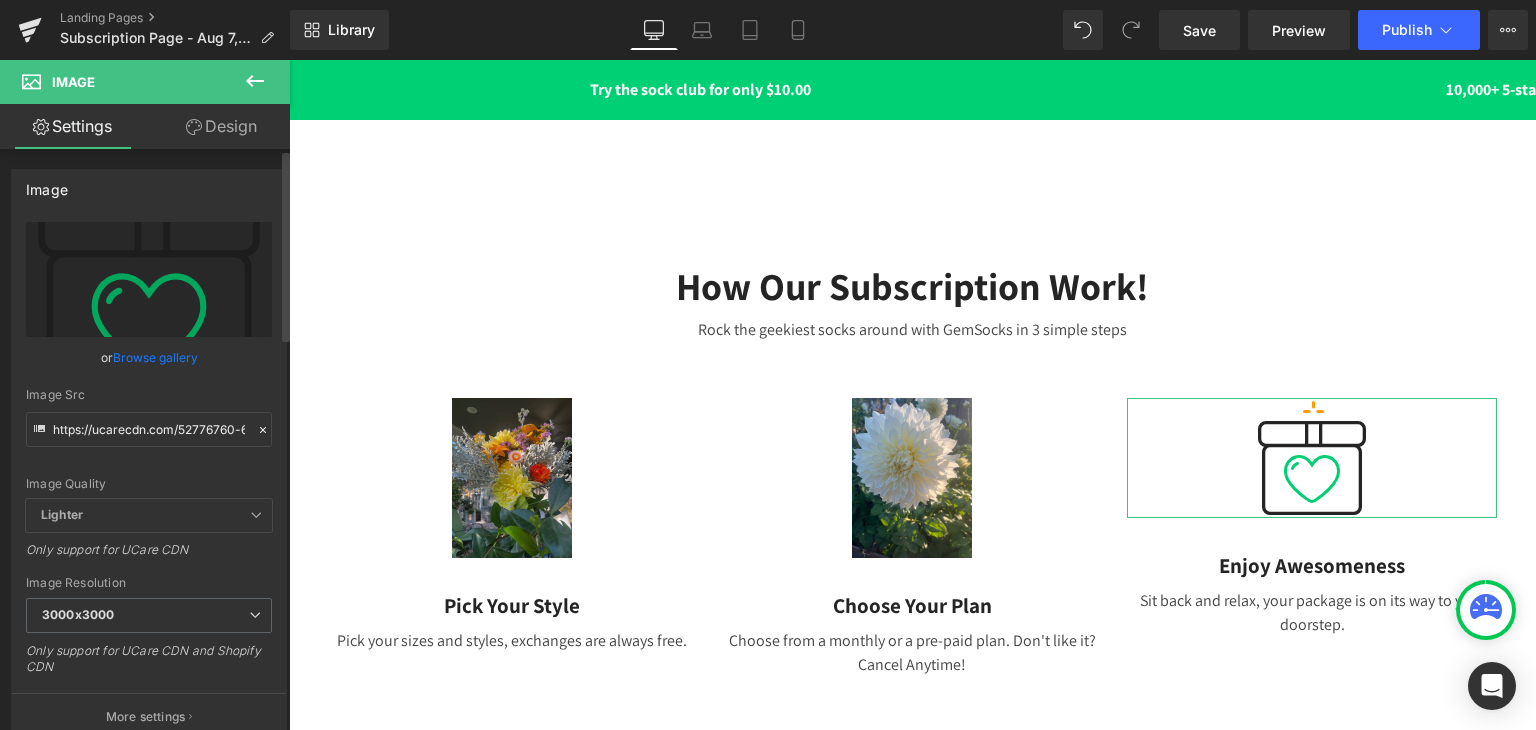 click on "Browse gallery" at bounding box center (155, 357) 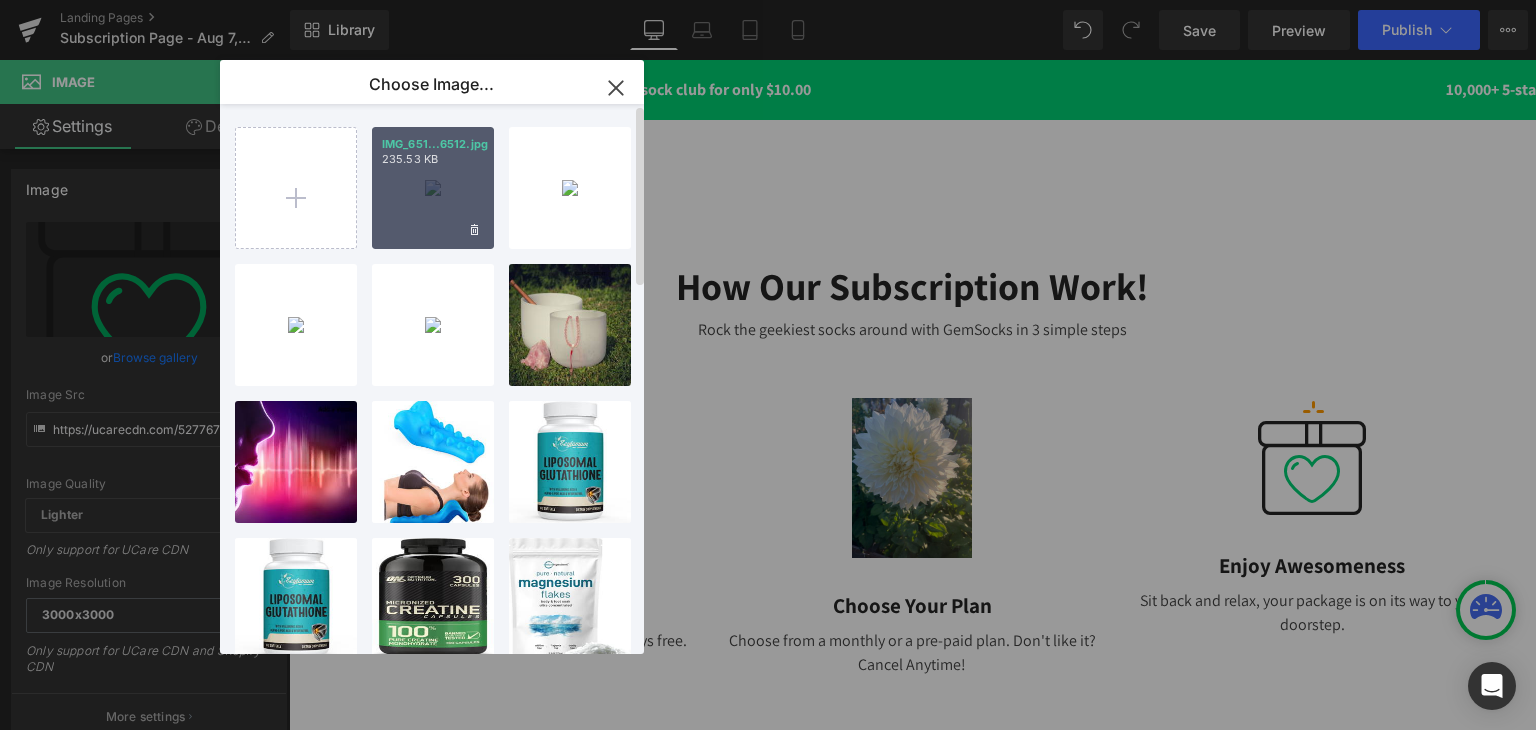 drag, startPoint x: 135, startPoint y: 147, endPoint x: 421, endPoint y: 199, distance: 290.68884 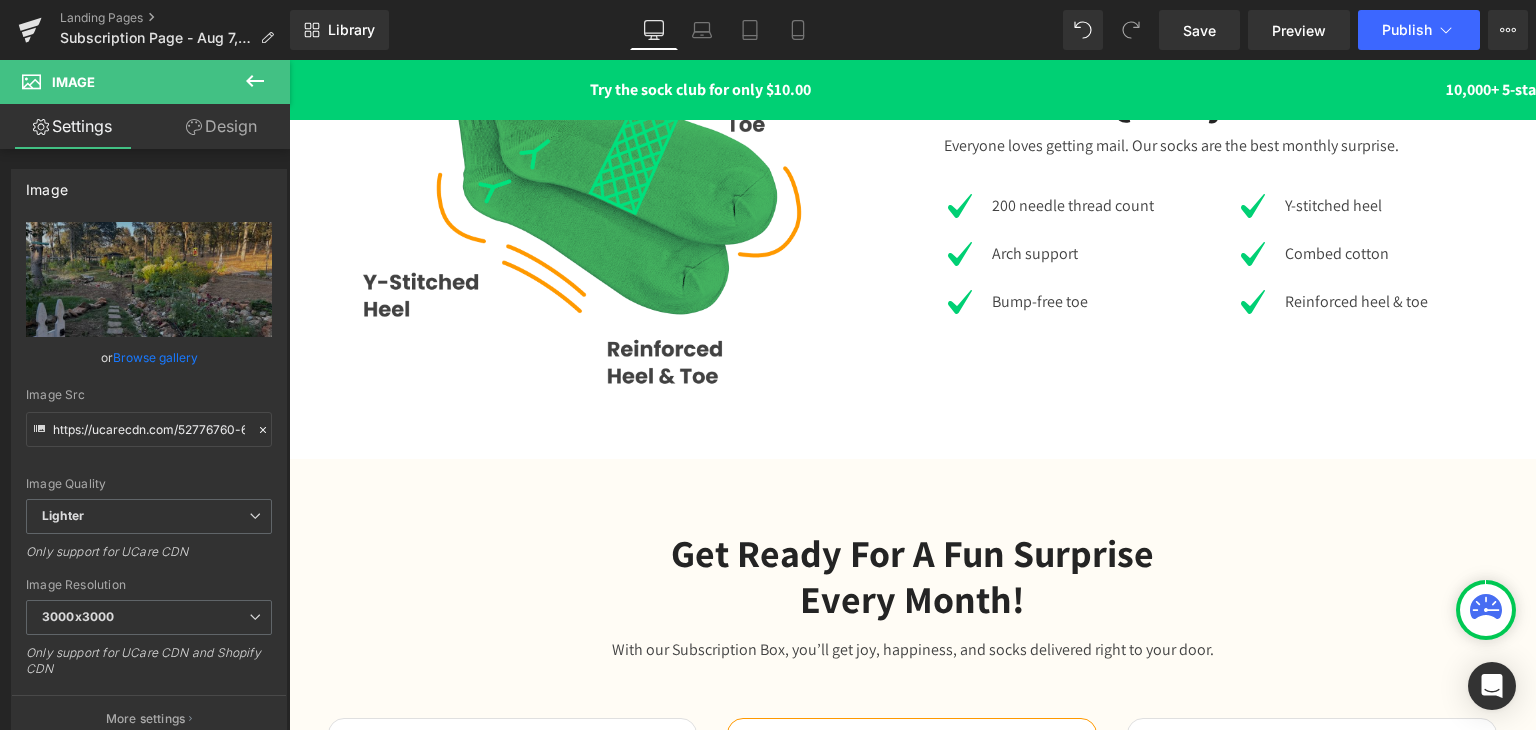 scroll, scrollTop: 2232, scrollLeft: 0, axis: vertical 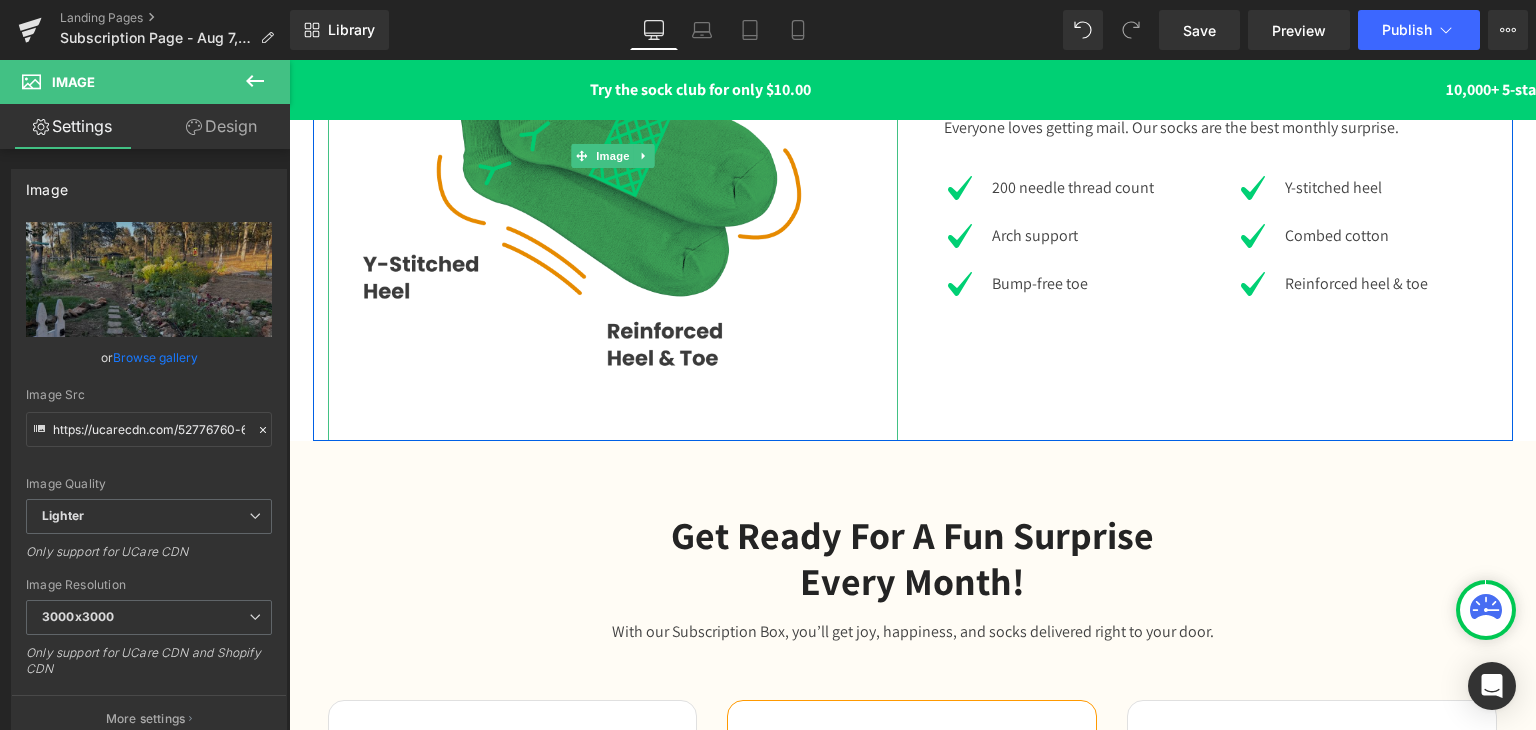 click at bounding box center (613, 156) 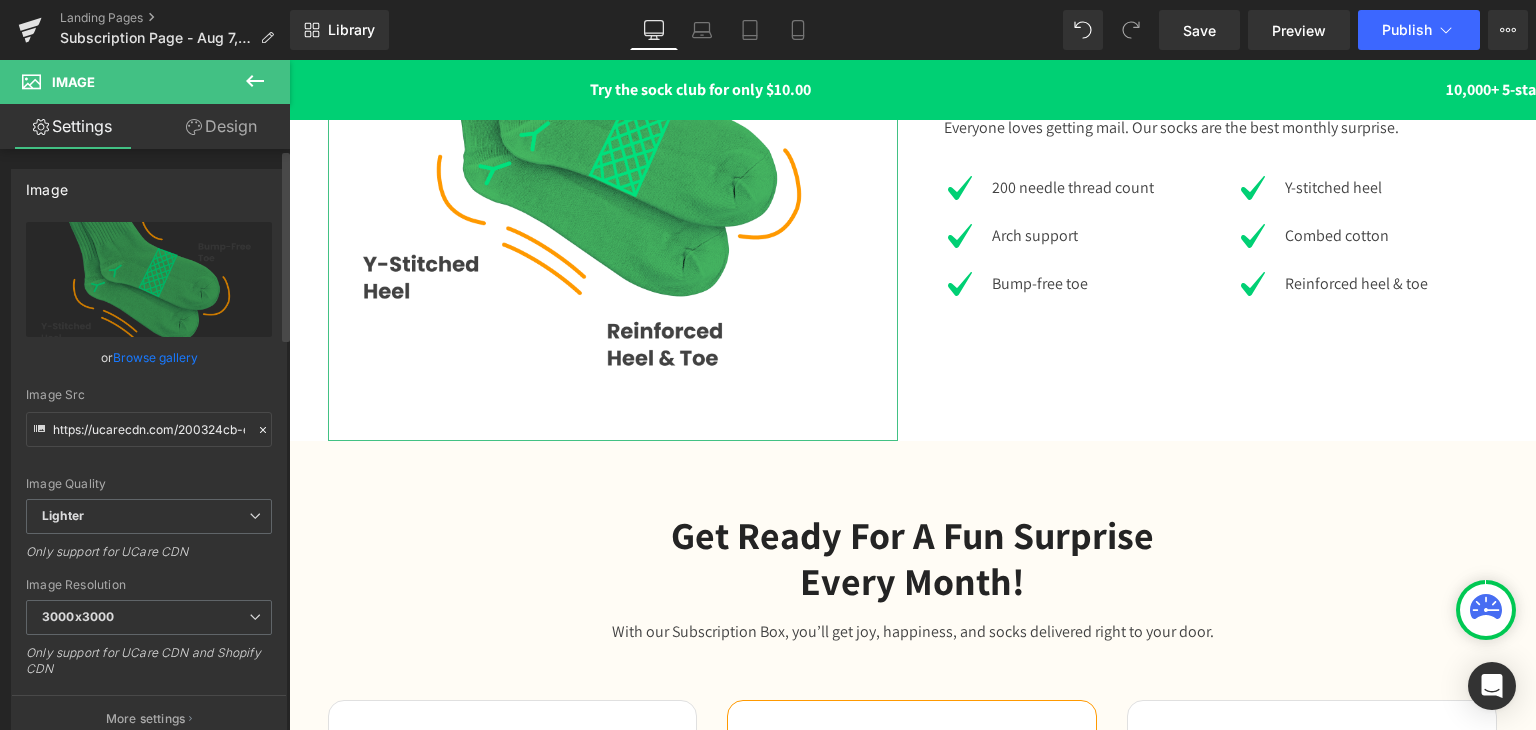 click on "Browse gallery" at bounding box center [155, 357] 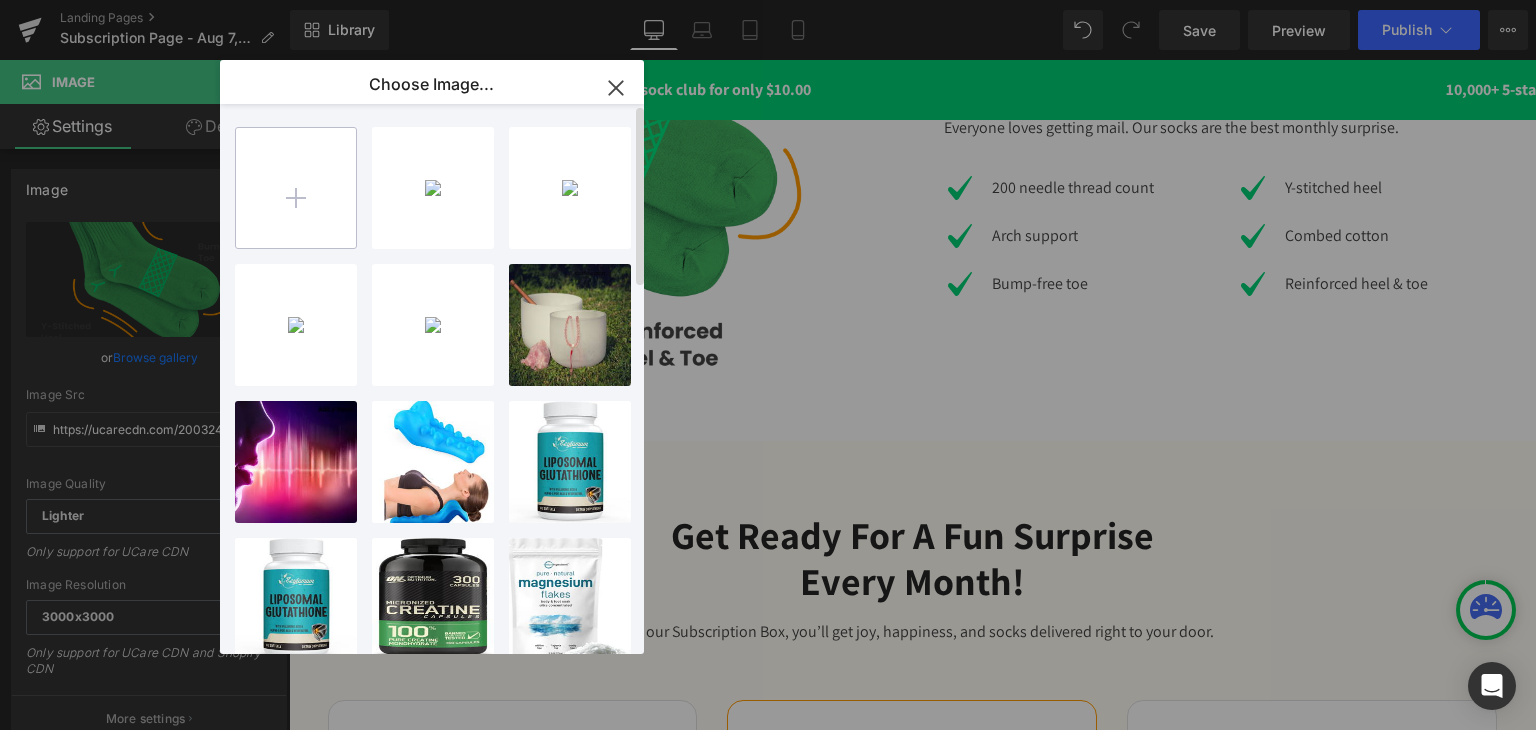 click at bounding box center [296, 188] 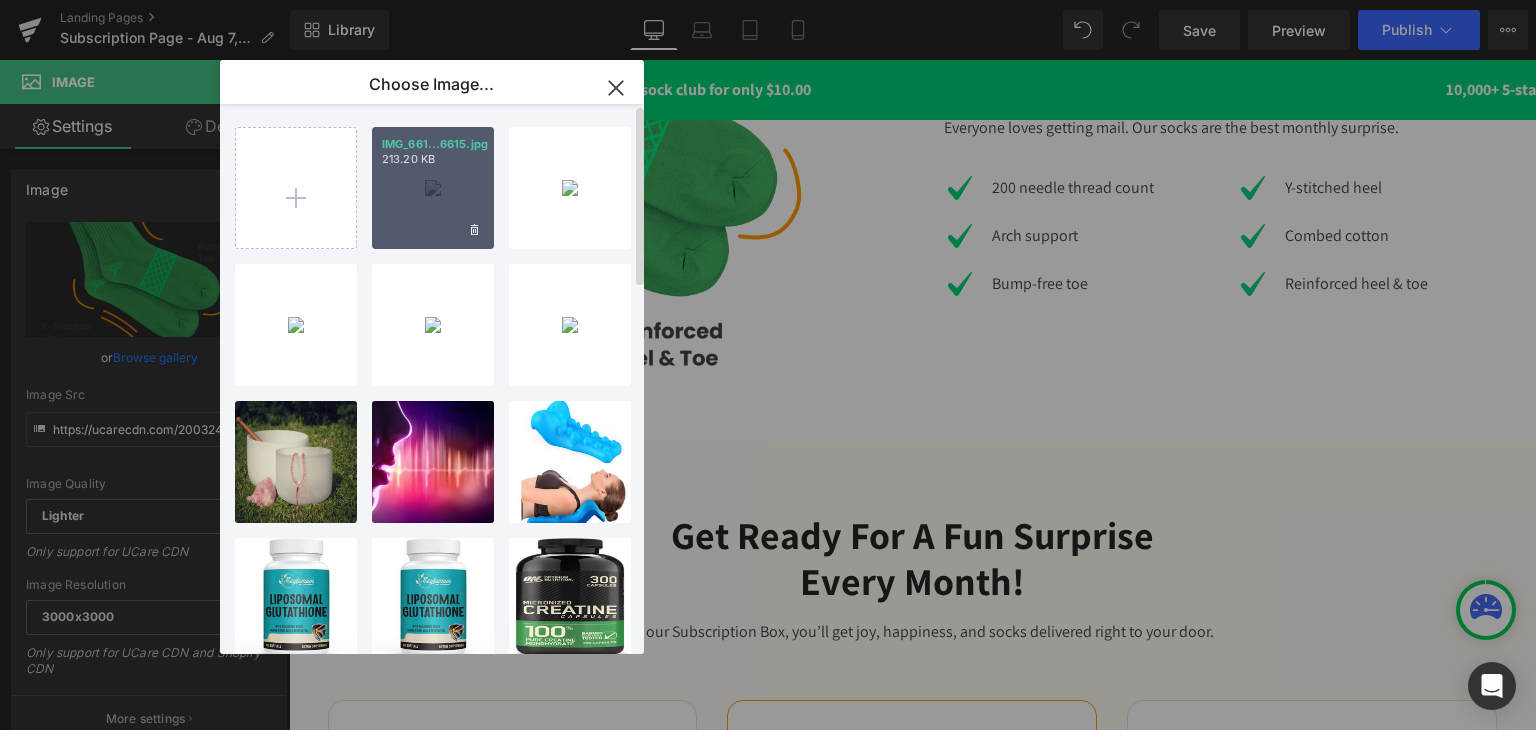click on "IMG_661...6615.jpg 213.20 KB" at bounding box center (433, 188) 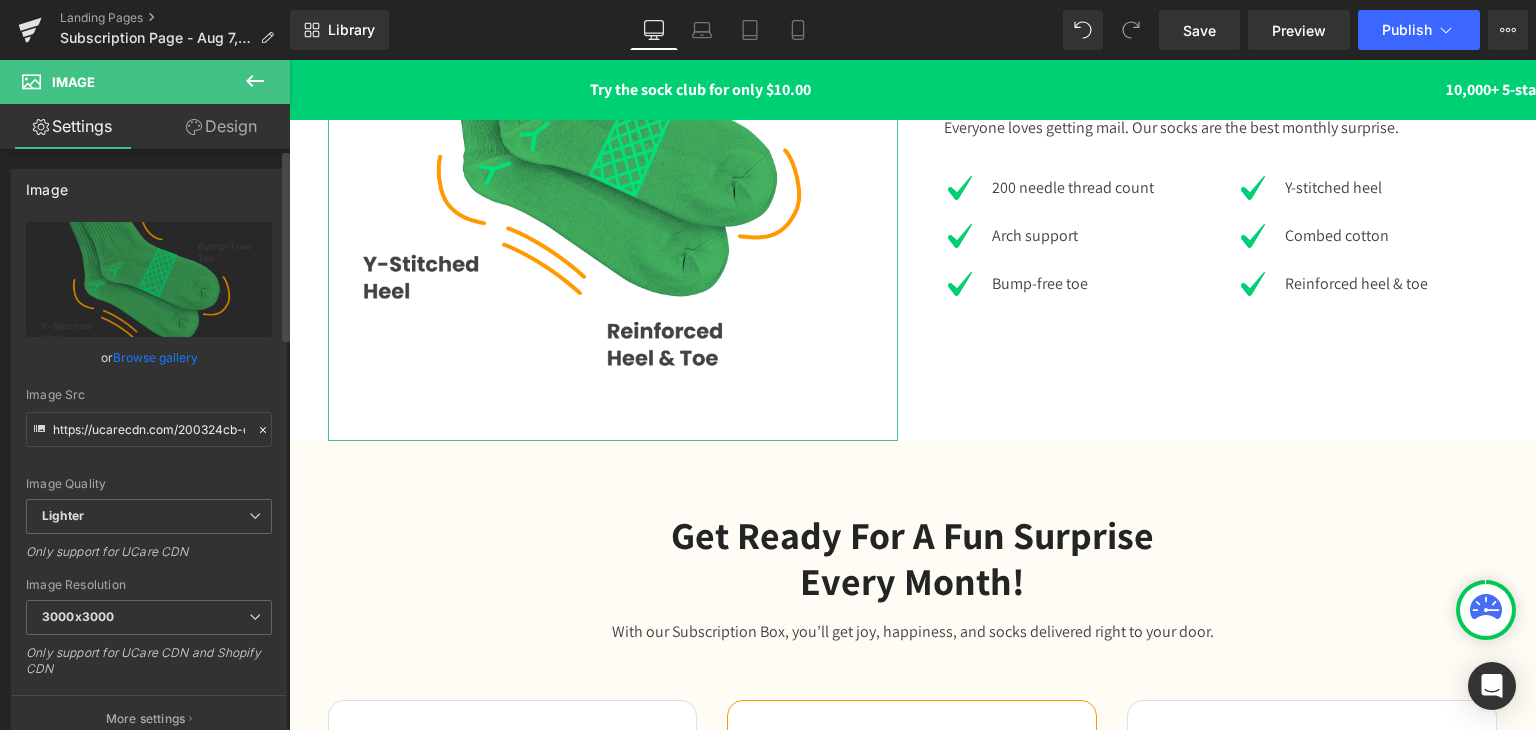 click on "Browse gallery" at bounding box center [155, 357] 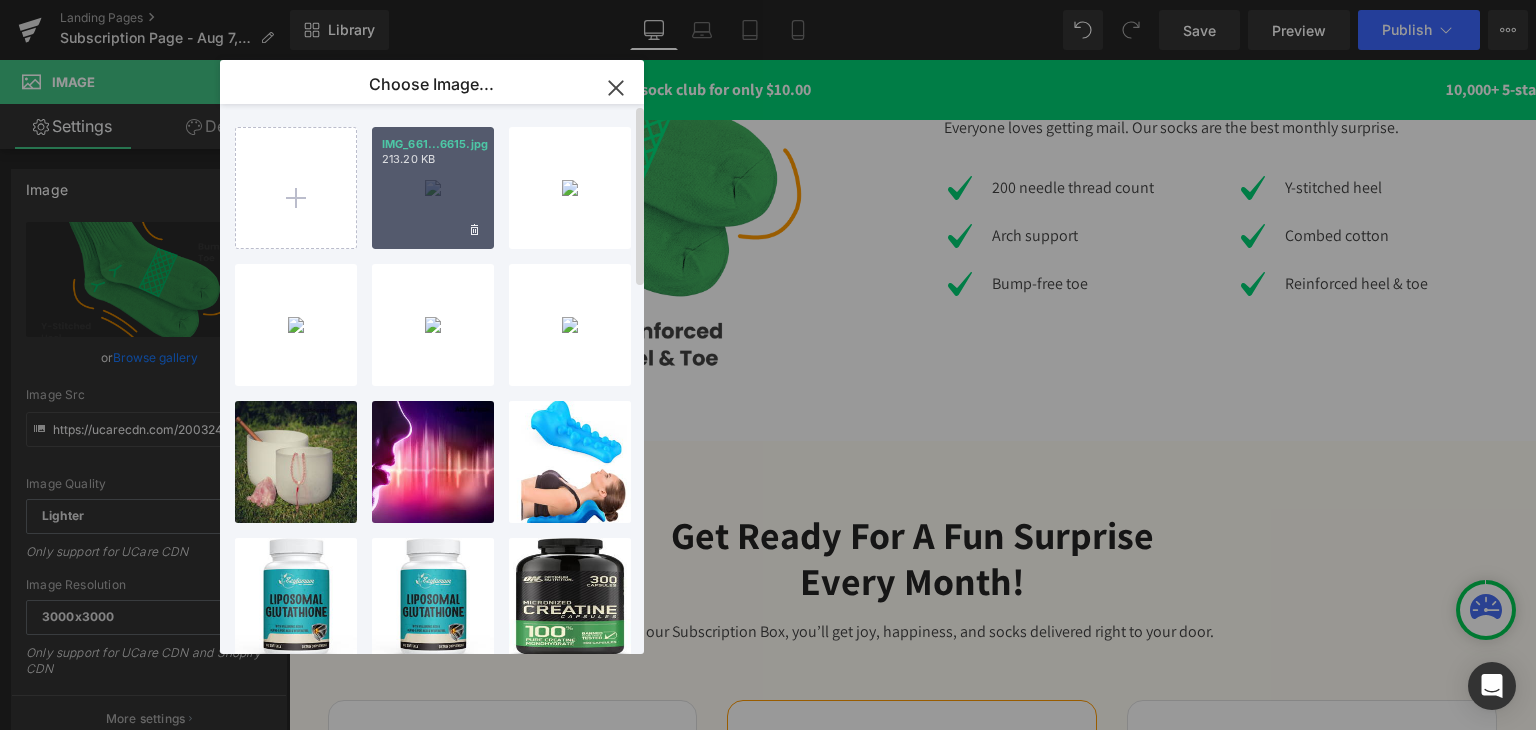 click on "IMG_661...6615.jpg 213.20 KB" at bounding box center [433, 188] 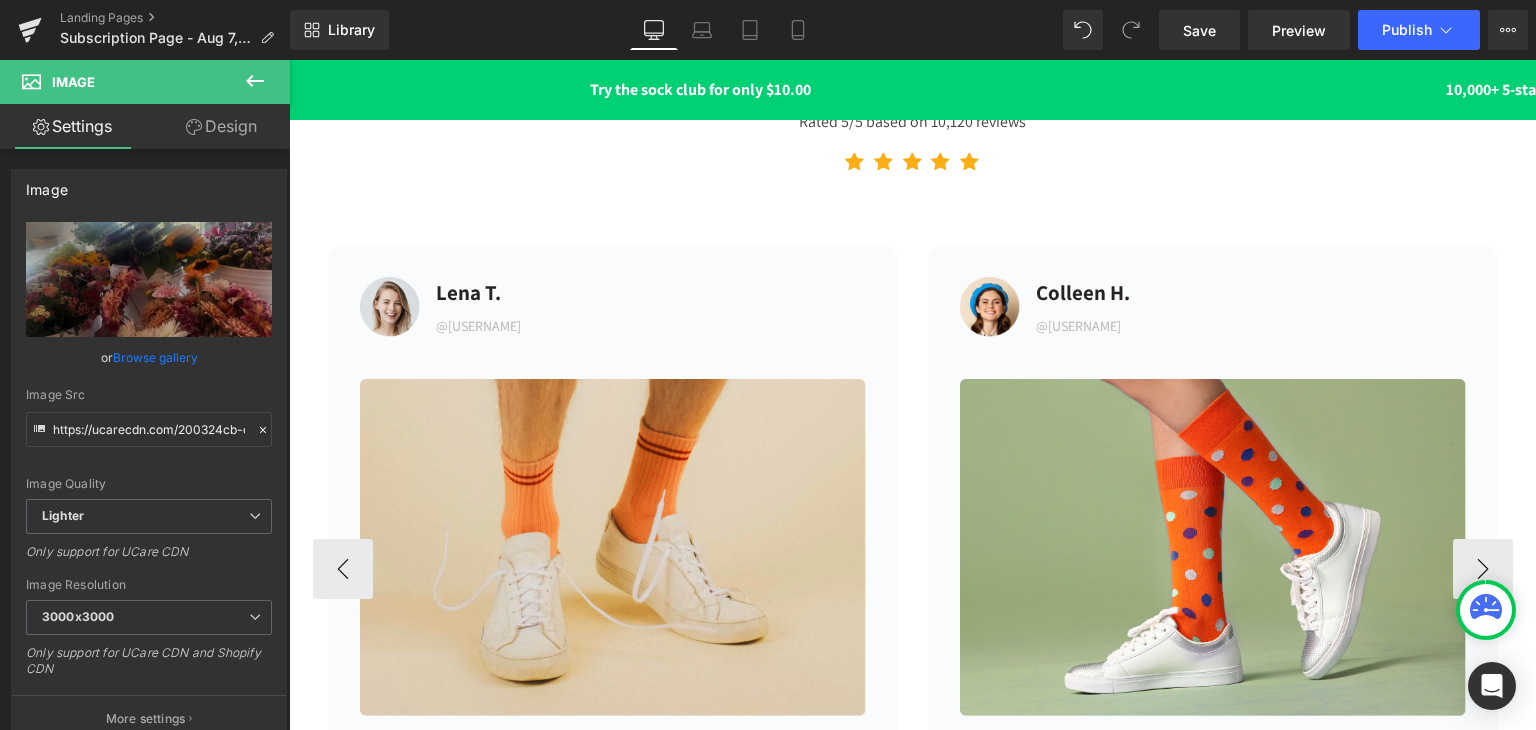 scroll, scrollTop: 3532, scrollLeft: 0, axis: vertical 